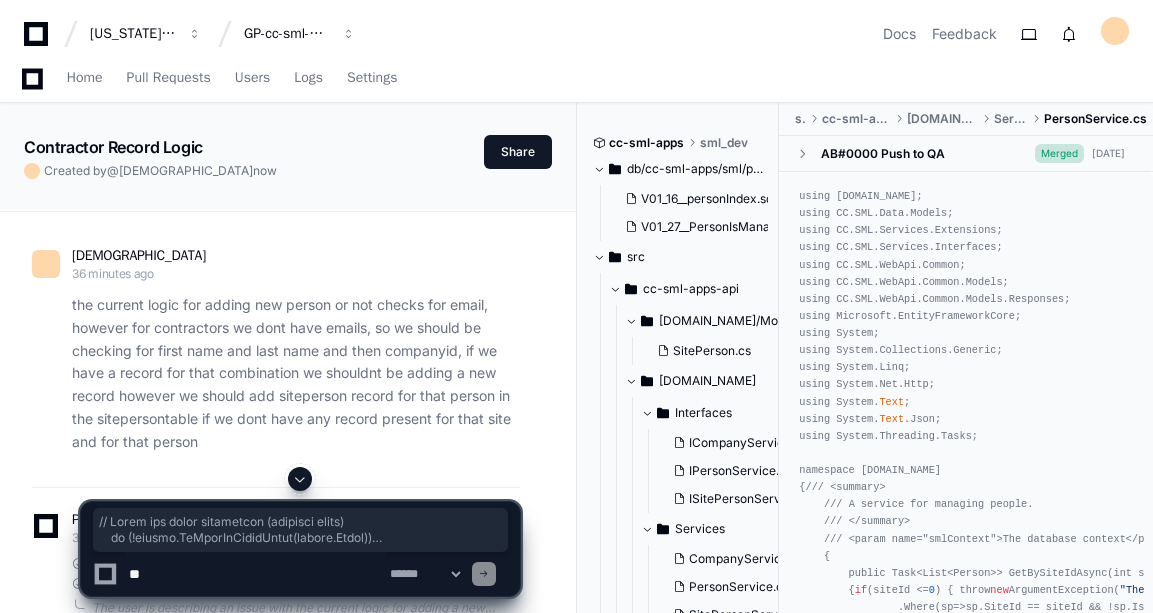 scroll, scrollTop: 5288, scrollLeft: 0, axis: vertical 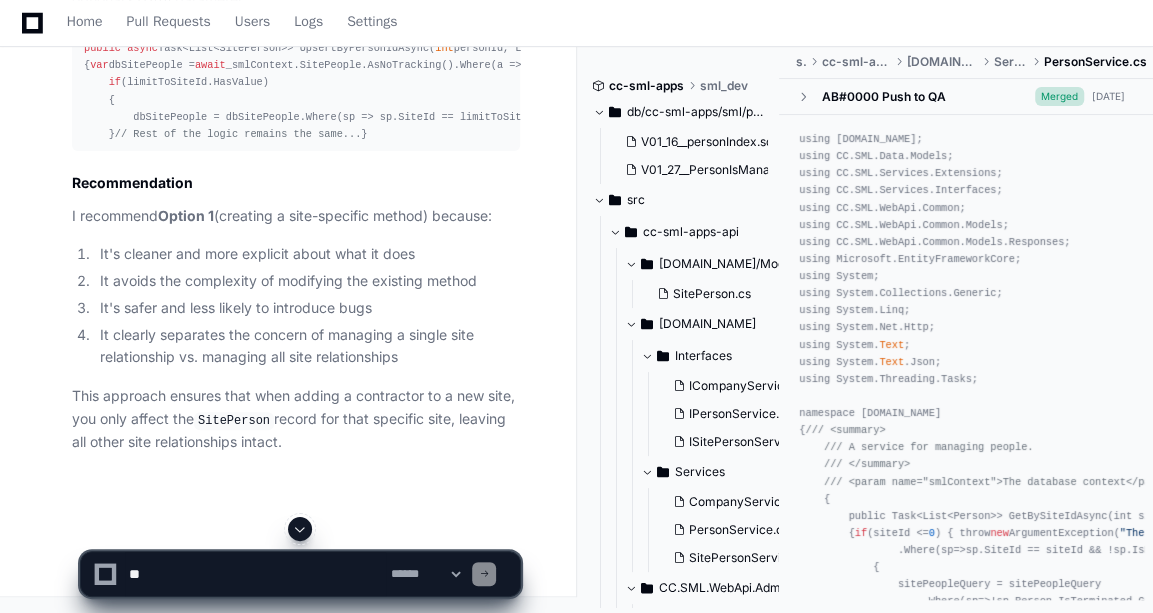 click on "**********" 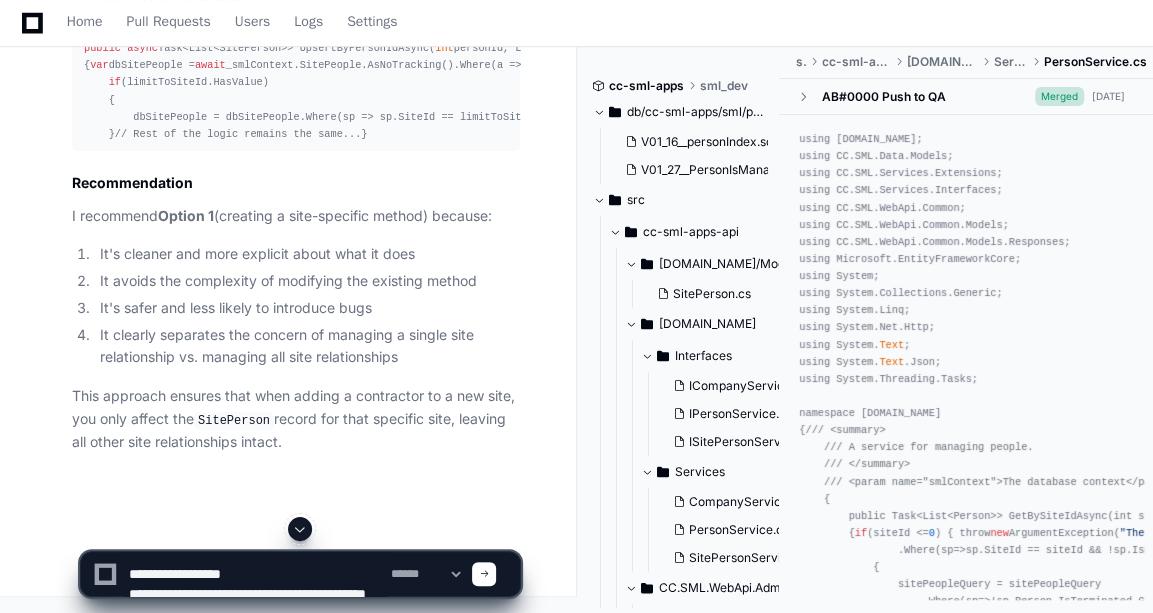 scroll, scrollTop: 126, scrollLeft: 0, axis: vertical 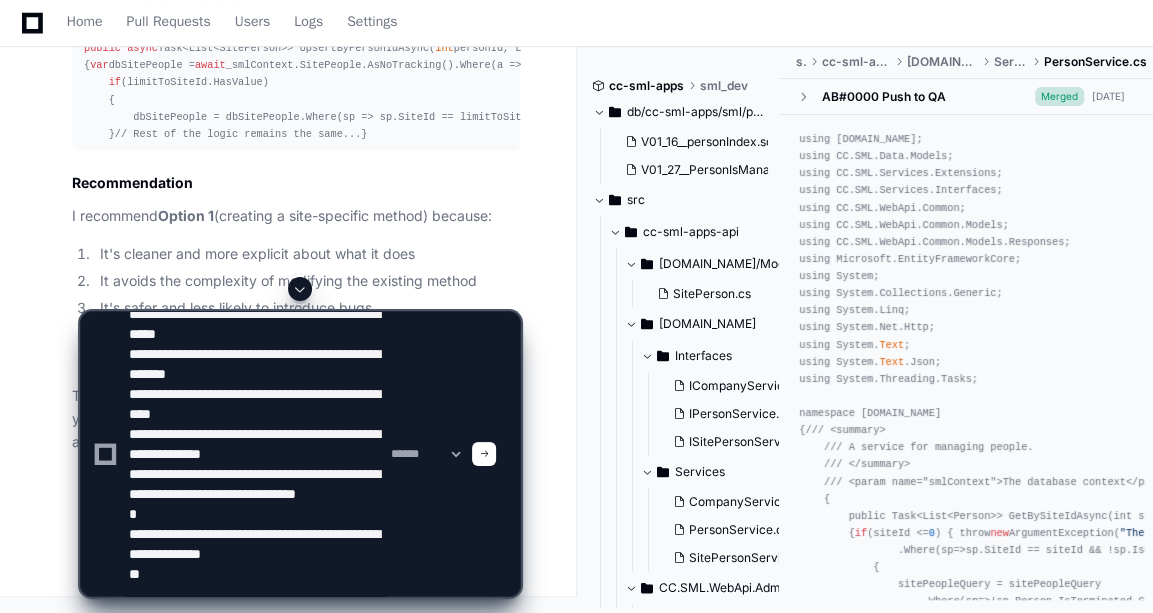paste on "**********" 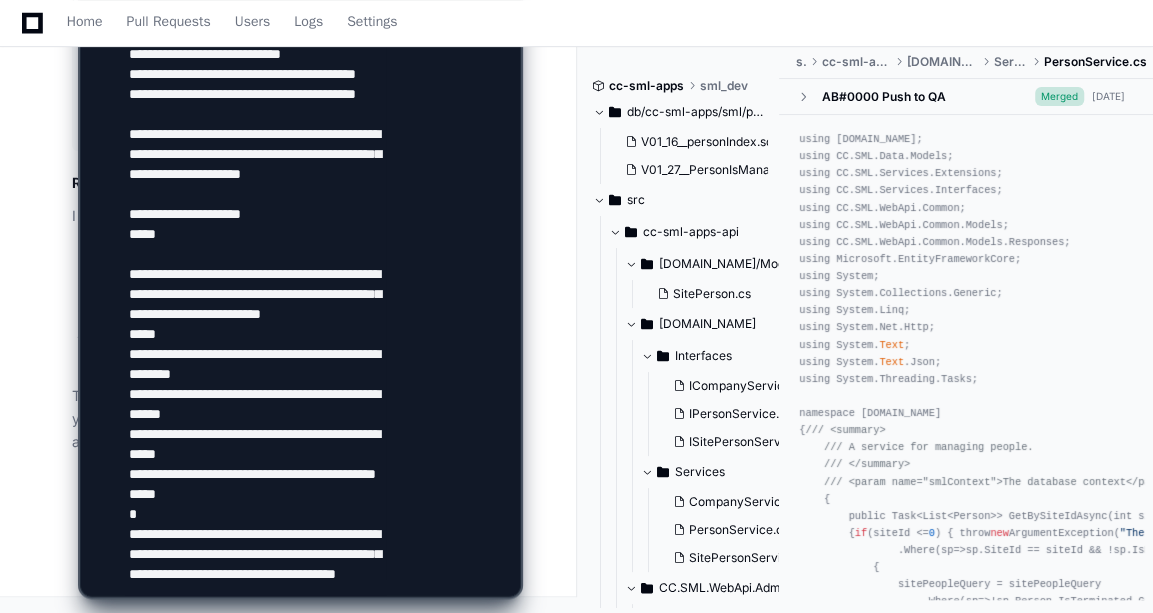 scroll, scrollTop: 1486, scrollLeft: 0, axis: vertical 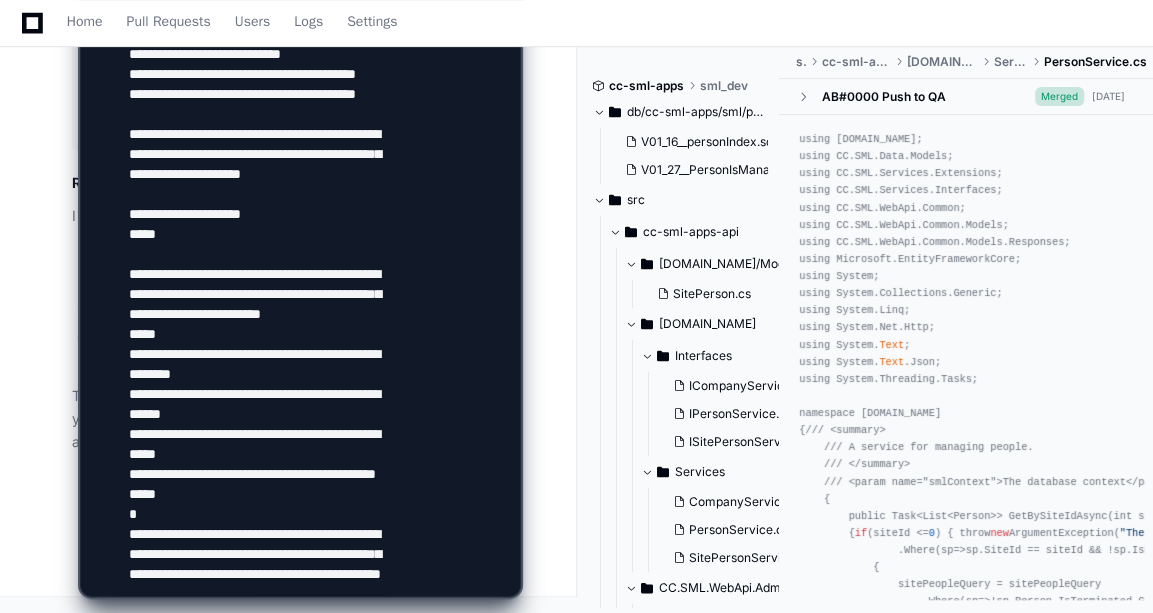 type on "**********" 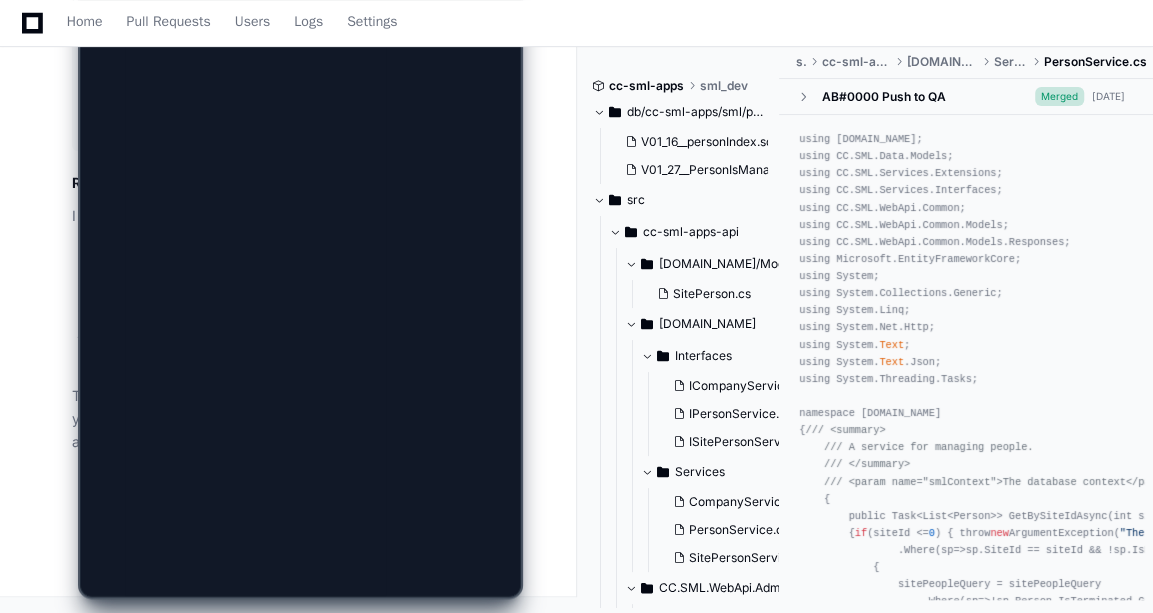 scroll, scrollTop: 0, scrollLeft: 0, axis: both 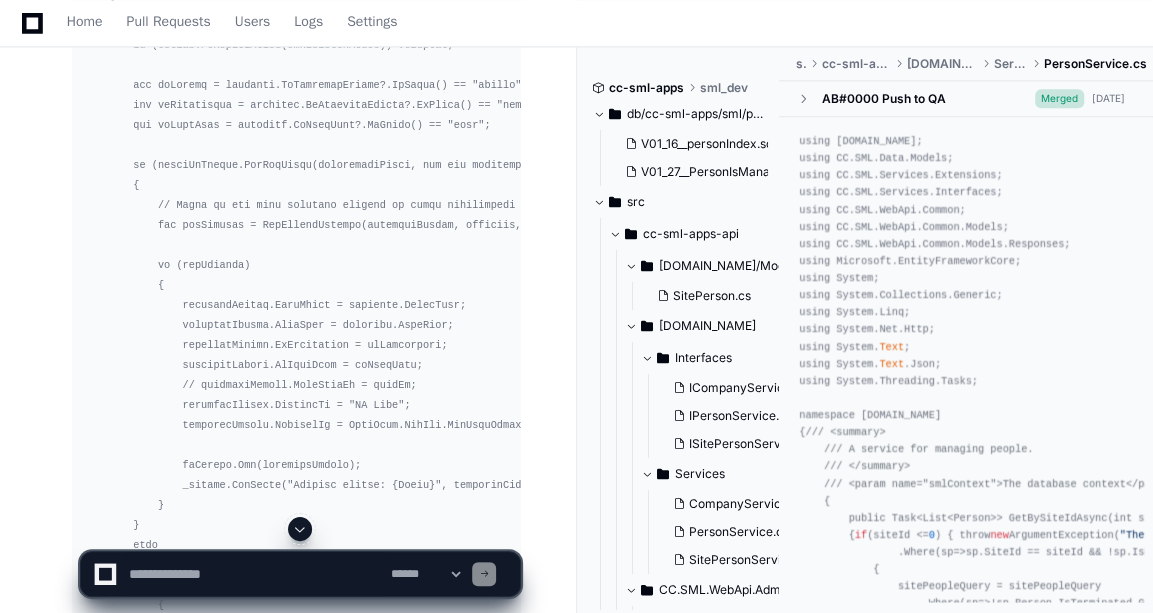 type 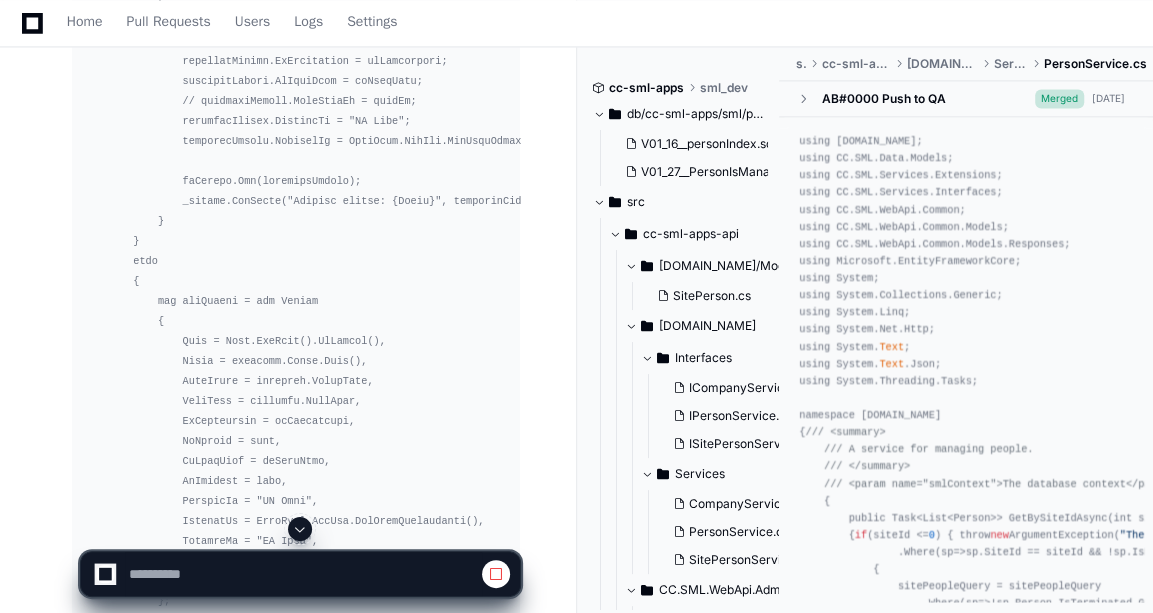 scroll, scrollTop: 5912, scrollLeft: 0, axis: vertical 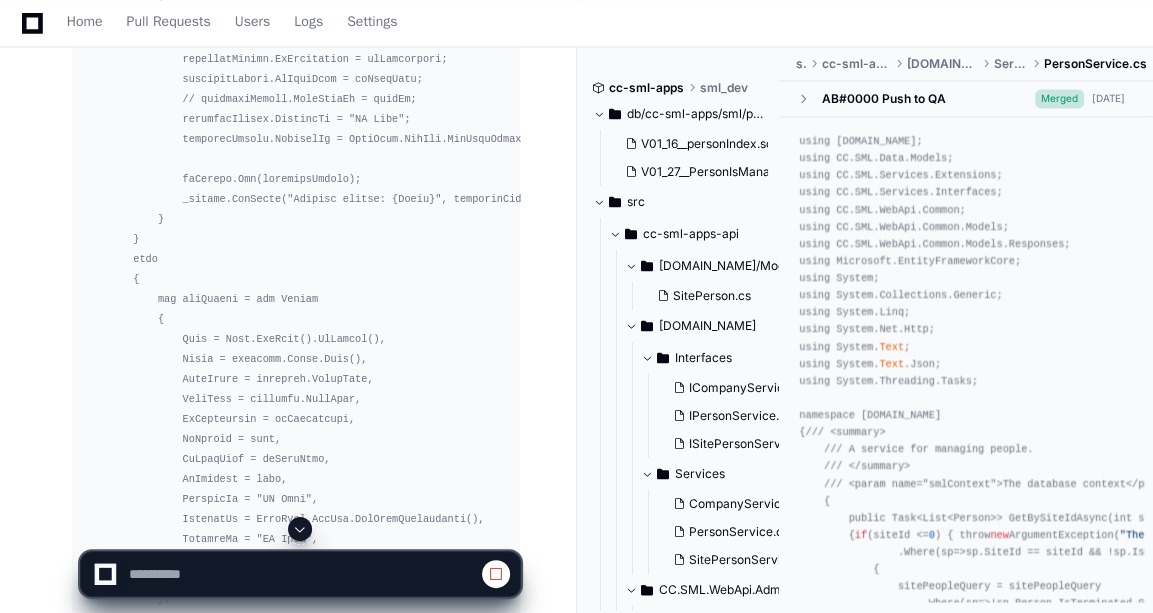 click on "public async Task<IActionResult> SyncEmployeeData(  HRSyncRequest request)
{
return Ok(await hRSyncService.ProcessEmployeeSync(request));
}
public async Task<HRSyncResult> ProcessEmployeeSync(HRSyncRequest employees)
{
var result = new HRSyncResult();
var emails = [DOMAIN_NAME](e => e.Email.Trim().ToLower()).Distinct().ToList();
var existingPeople = await _smlDbContext.People
.Where(p => !string.IsNullOrEmpty([DOMAIN_NAME]) && emails.Contains(p.Email.ToLower()))
.ToListAsync();" 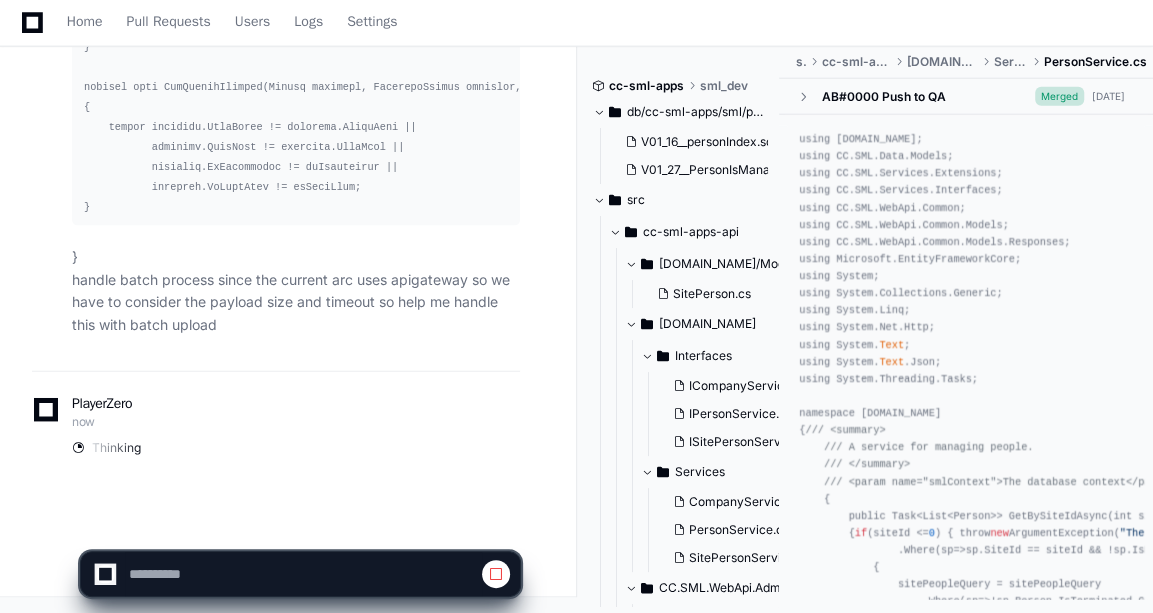 scroll, scrollTop: 7950, scrollLeft: 0, axis: vertical 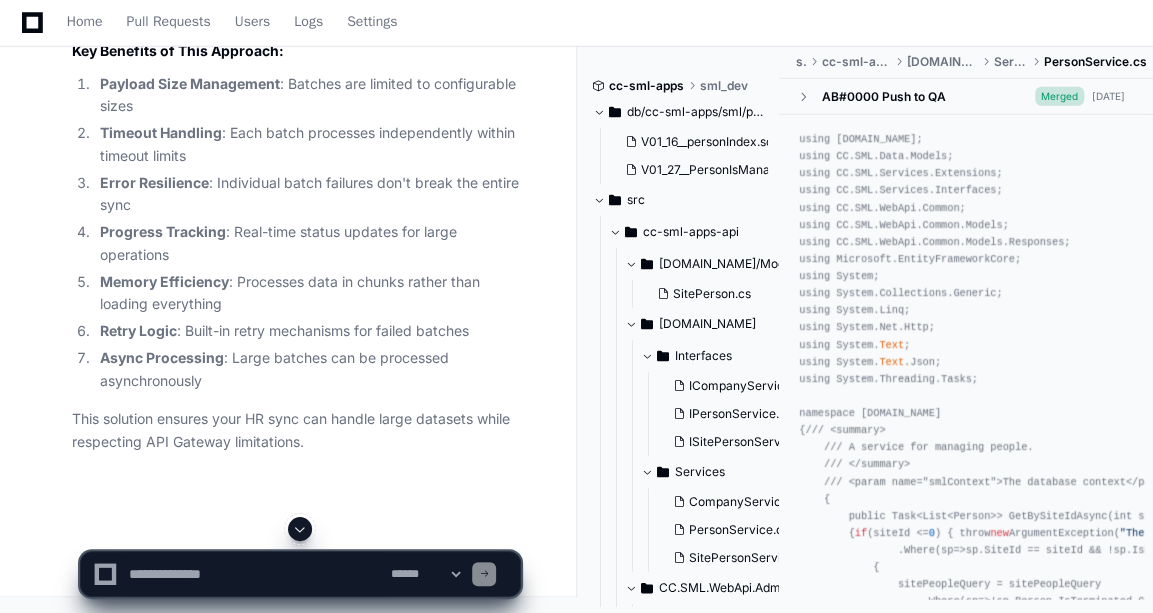 type 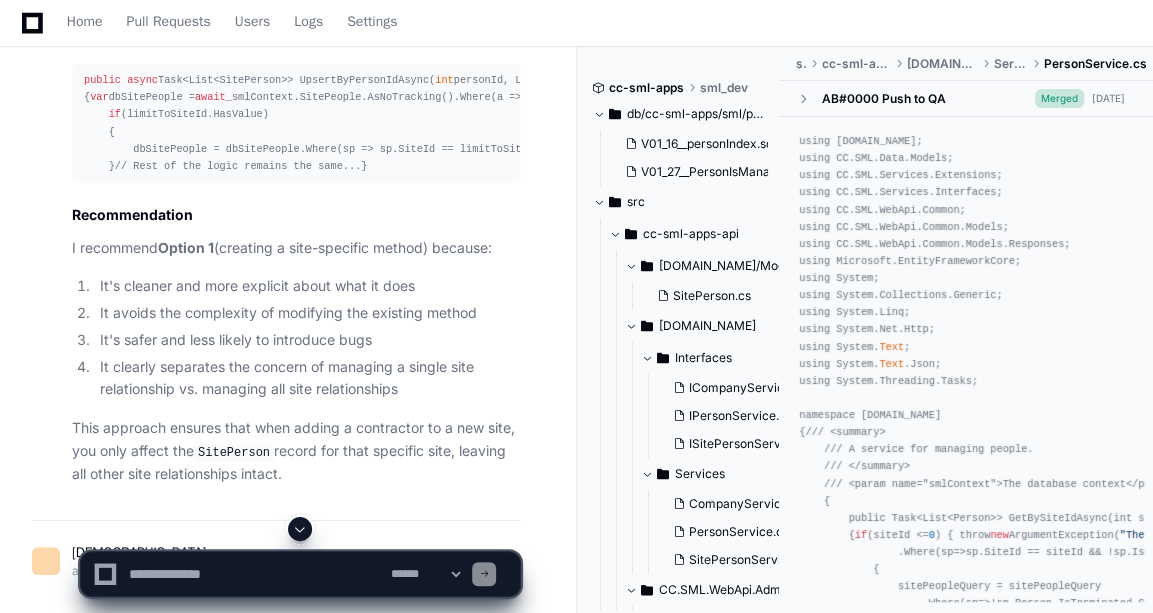 scroll, scrollTop: 4379, scrollLeft: 0, axis: vertical 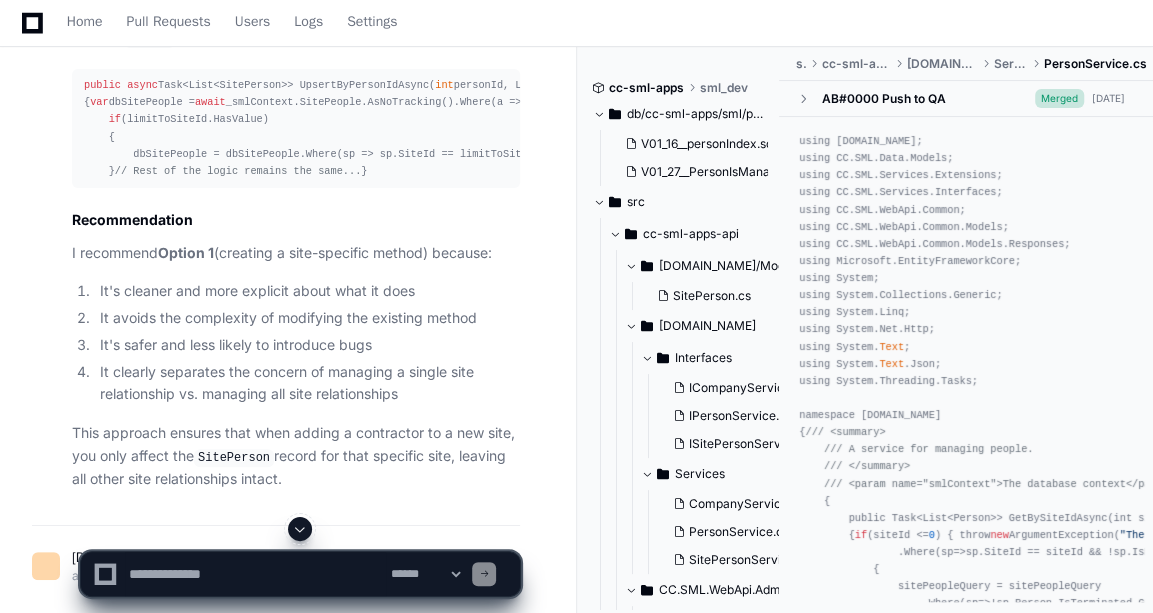 click on "public   async  Task<Person>  CreateAsync ( Person person )
{
person =  await  BuildDependenciesAsync(person);
// Check for email duplicates (existing logic)
if  (! string .IsNullOrWhiteSpace([DOMAIN_NAME]))
{
var  personInDb =  await  smlContext.People.FirstOrDefaultAsync(p => [DOMAIN_NAME] == [DOMAIN_NAME]);
if  (personInDb !=  null )
{
throw   new  InvalidOperationException( $"Person with email ' {[DOMAIN_NAME]} ' already exists." );
}
}
// Check for contractor duplicates (new logic)
if  ( string .IsNullOrWhiteSpace([DOMAIN_NAME]) && person.CompanyId.HasValue)
{
var  existingContractor =  await  smlContext.People
.FirstOrDefaultAsync(p => p.NameFirst.ToLower() == person.NameFirst.ToLower()
&& p.NameLast.ToLower() == person.NameLast.ToLower()
&& p.CompanyId == person.CompanyId);
if  (existingContractor !=  null )
{
if null var await" 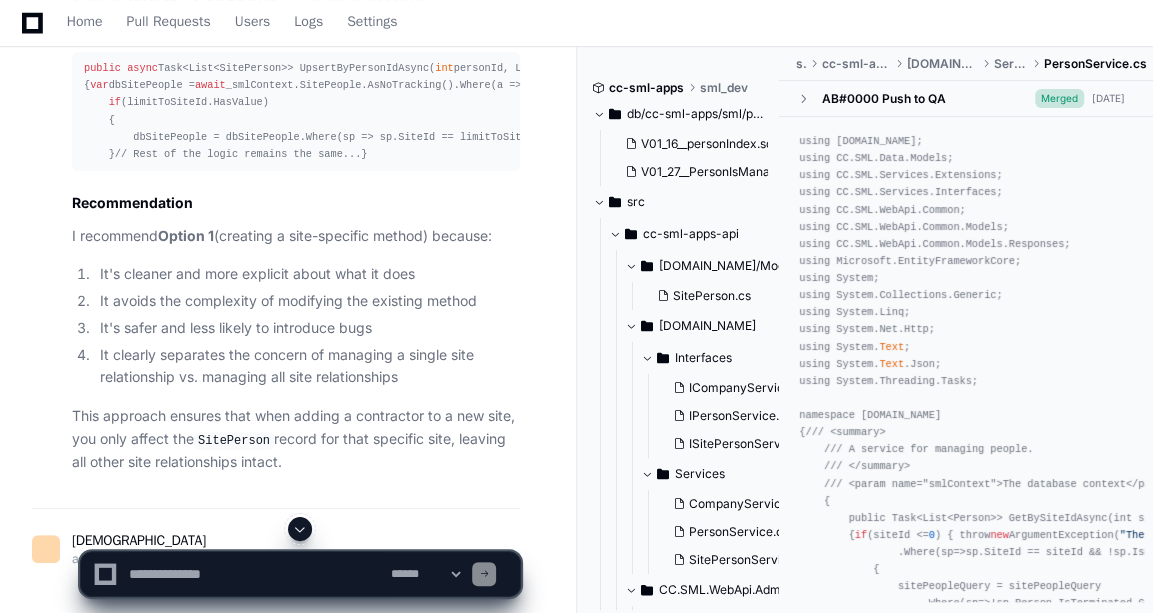 scroll, scrollTop: 4403, scrollLeft: 0, axis: vertical 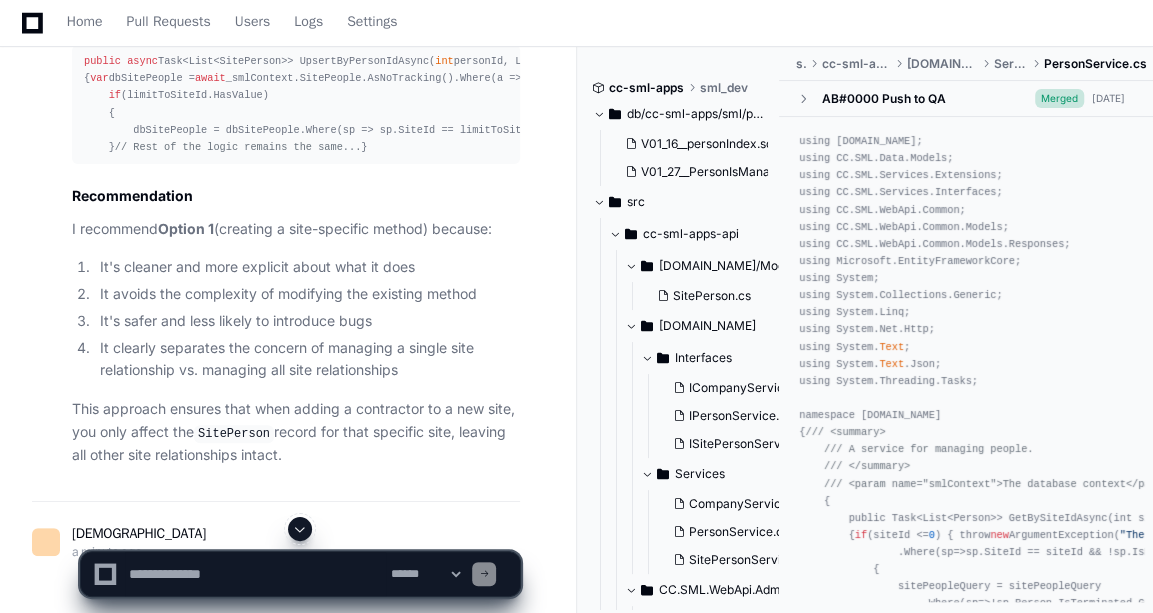click on "public   async  Task<Person>  CreateAsync ( Person person )
{
person =  await  BuildDependenciesAsync(person);
// Check for email duplicates (existing logic)
if  (! string .IsNullOrWhiteSpace([DOMAIN_NAME]))
{
var  personInDb =  await  smlContext.People.FirstOrDefaultAsync(p => [DOMAIN_NAME] == [DOMAIN_NAME]);
if  (personInDb !=  null )
{
throw   new  InvalidOperationException( $"Person with email ' {[DOMAIN_NAME]} ' already exists." );
}
}
// Check for contractor duplicates (new logic)
if  ( string .IsNullOrWhiteSpace([DOMAIN_NAME]) && person.CompanyId.HasValue)
{
var  existingContractor =  await  smlContext.People
.FirstOrDefaultAsync(p => p.NameFirst.ToLower() == person.NameFirst.ToLower()
&& p.NameLast.ToLower() == person.NameLast.ToLower()
&& p.CompanyId == person.CompanyId);
if  (existingContractor !=  null )
{
if null var await" 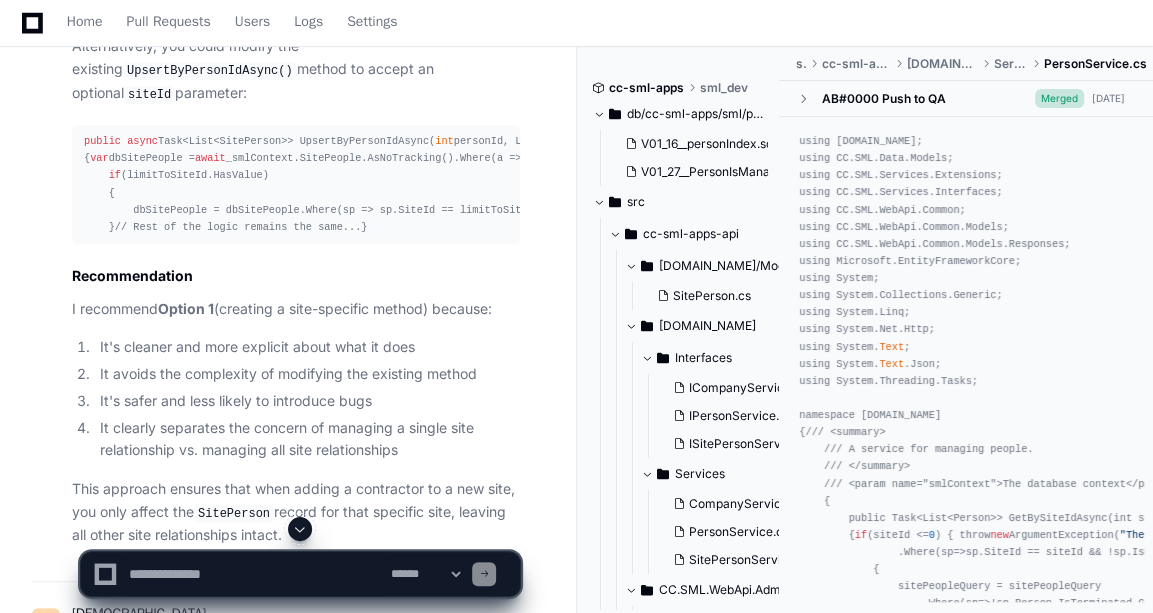 scroll, scrollTop: 4321, scrollLeft: 0, axis: vertical 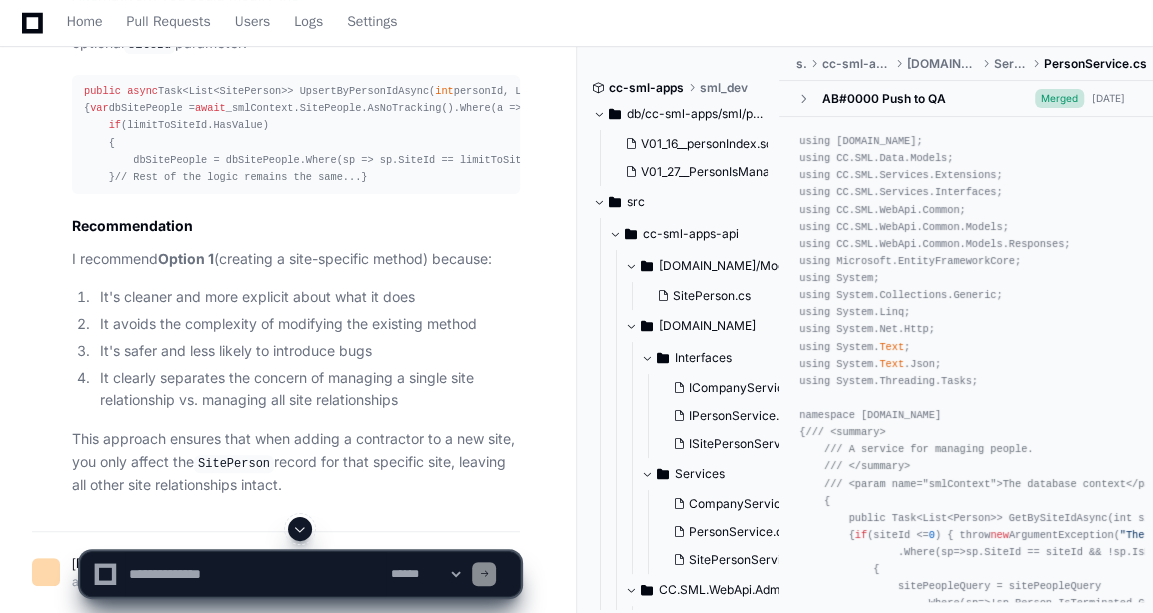 click on "public   async  Task<Person>  CreateAsync ( Person person )
{
person =  await  BuildDependenciesAsync(person);
// Check for email duplicates (existing logic)
if  (! string .IsNullOrWhiteSpace([DOMAIN_NAME]))
{
var  personInDb =  await  smlContext.People.FirstOrDefaultAsync(p => [DOMAIN_NAME] == [DOMAIN_NAME]);
if  (personInDb !=  null )
{
throw   new  InvalidOperationException( $"Person with email ' {[DOMAIN_NAME]} ' already exists." );
}
}
// Check for contractor duplicates (new logic)
if  ( string .IsNullOrWhiteSpace([DOMAIN_NAME]) && person.CompanyId.HasValue)
{
var  existingContractor =  await  smlContext.People
.FirstOrDefaultAsync(p => p.NameFirst.ToLower() == person.NameFirst.ToLower()
&& p.NameLast.ToLower() == person.NameLast.ToLower()
&& p.CompanyId == person.CompanyId);
if  (existingContractor !=  null )
{
if null var await" 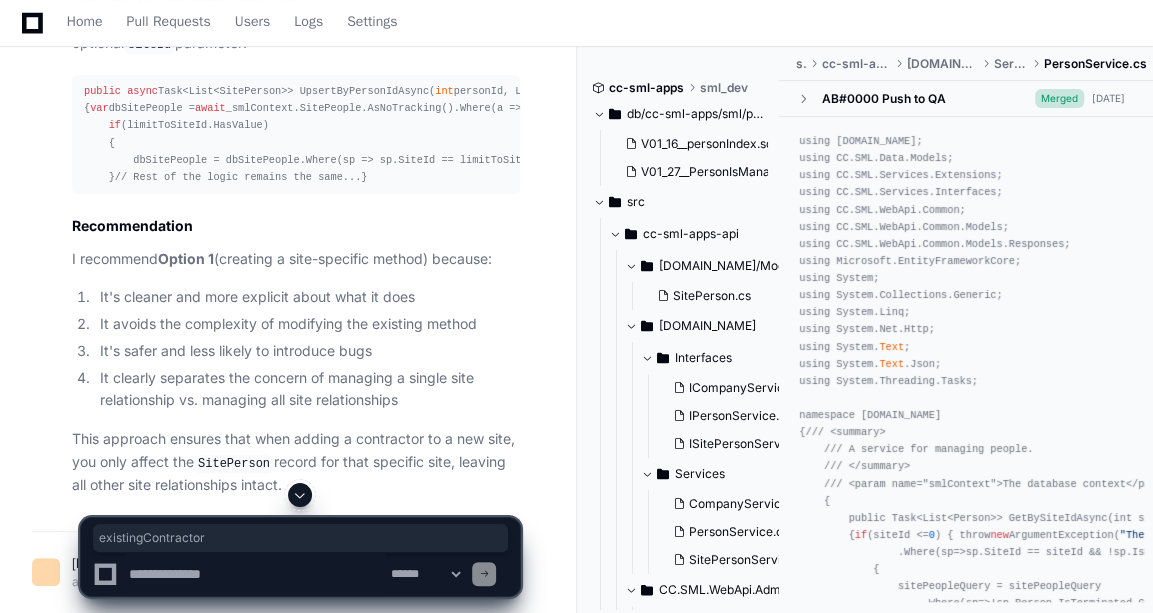 click on "public   async  Task<Person>  CreateAsync ( Person person )
{
person =  await  BuildDependenciesAsync(person);
// Check for email duplicates (existing logic)
if  (! string .IsNullOrWhiteSpace([DOMAIN_NAME]))
{
var  personInDb =  await  smlContext.People.FirstOrDefaultAsync(p => [DOMAIN_NAME] == [DOMAIN_NAME]);
if  (personInDb !=  null )
{
throw   new  InvalidOperationException( $"Person with email ' {[DOMAIN_NAME]} ' already exists." );
}
}
// Check for contractor duplicates (new logic)
if  ( string .IsNullOrWhiteSpace([DOMAIN_NAME]) && person.CompanyId.HasValue)
{
var  existingContractor =  await  smlContext.People
.FirstOrDefaultAsync(p => p.NameFirst.ToLower() == person.NameFirst.ToLower()
&& p.NameLast.ToLower() == person.NameLast.ToLower()
&& p.CompanyId == person.CompanyId);
if  (existingContractor !=  null )
{
if null var await" 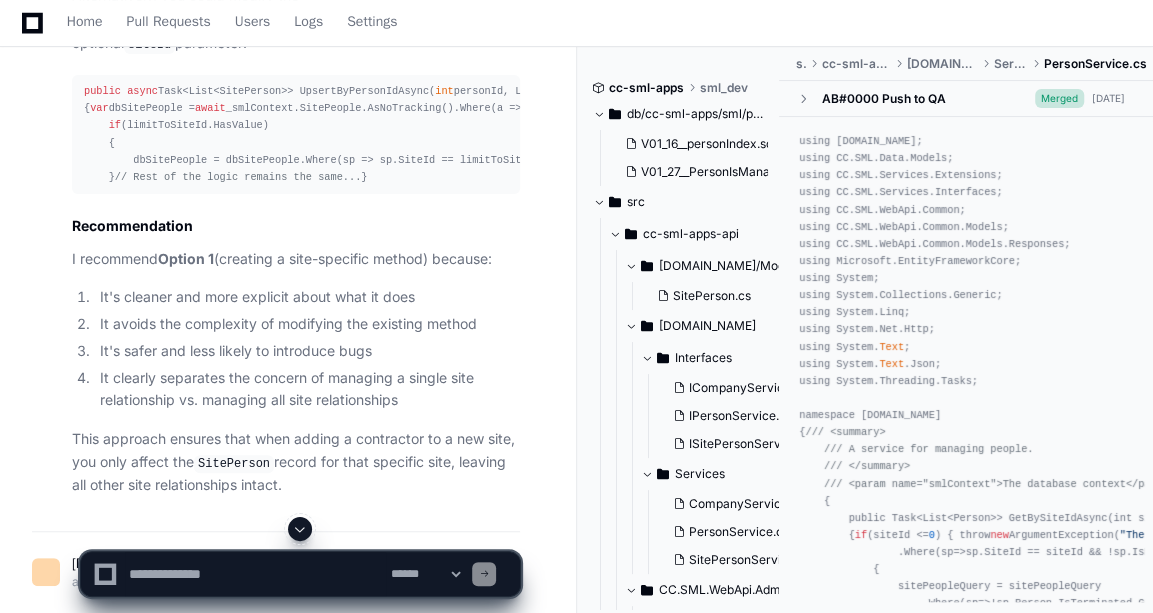 click on "public   async  Task<Person>  CreateAsync ( Person person )
{
person =  await  BuildDependenciesAsync(person);
// Check for email duplicates (existing logic)
if  (! string .IsNullOrWhiteSpace([DOMAIN_NAME]))
{
var  personInDb =  await  smlContext.People.FirstOrDefaultAsync(p => [DOMAIN_NAME] == [DOMAIN_NAME]);
if  (personInDb !=  null )
{
throw   new  InvalidOperationException( $"Person with email ' {[DOMAIN_NAME]} ' already exists." );
}
}
// Check for contractor duplicates (new logic)
if  ( string .IsNullOrWhiteSpace([DOMAIN_NAME]) && person.CompanyId.HasValue)
{
var  existingContractor =  await  smlContext.People
.FirstOrDefaultAsync(p => p.NameFirst.ToLower() == person.NameFirst.ToLower()
&& p.NameLast.ToLower() == person.NameLast.ToLower()
&& p.CompanyId == person.CompanyId);
if  (existingContractor !=  null )
{
if null var await" 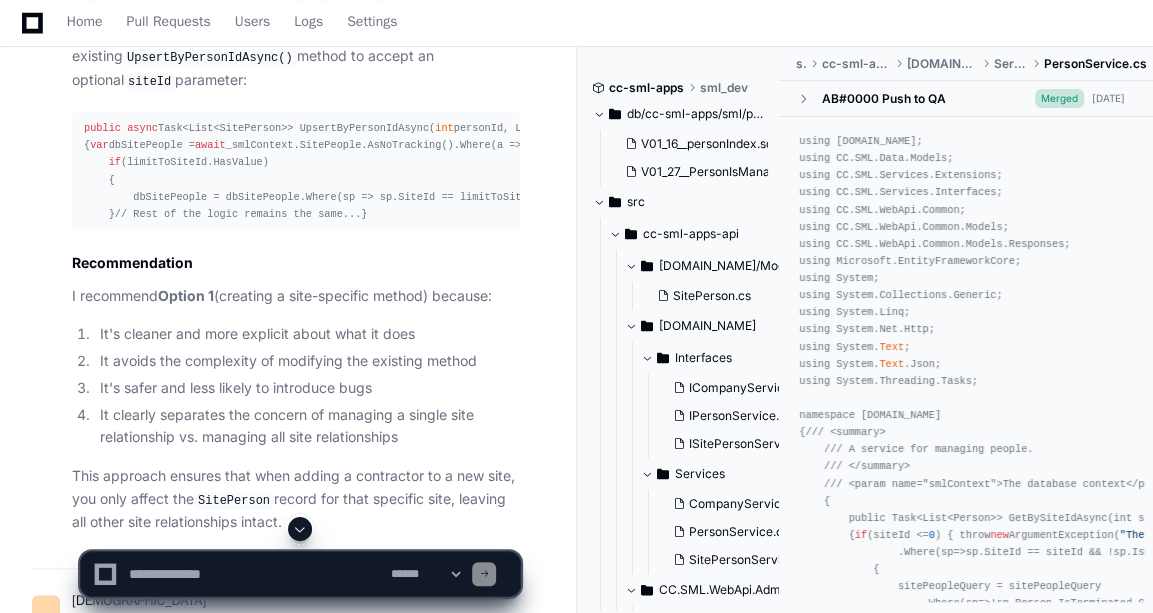 scroll, scrollTop: 4288, scrollLeft: 0, axis: vertical 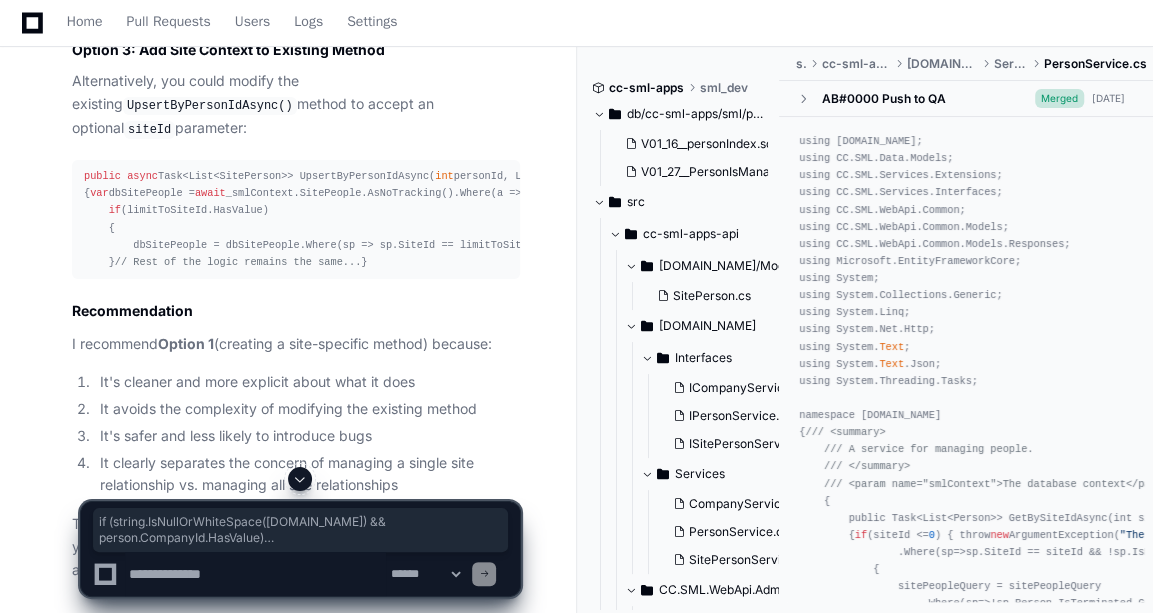 drag, startPoint x: 88, startPoint y: 119, endPoint x: 116, endPoint y: 461, distance: 343.1443 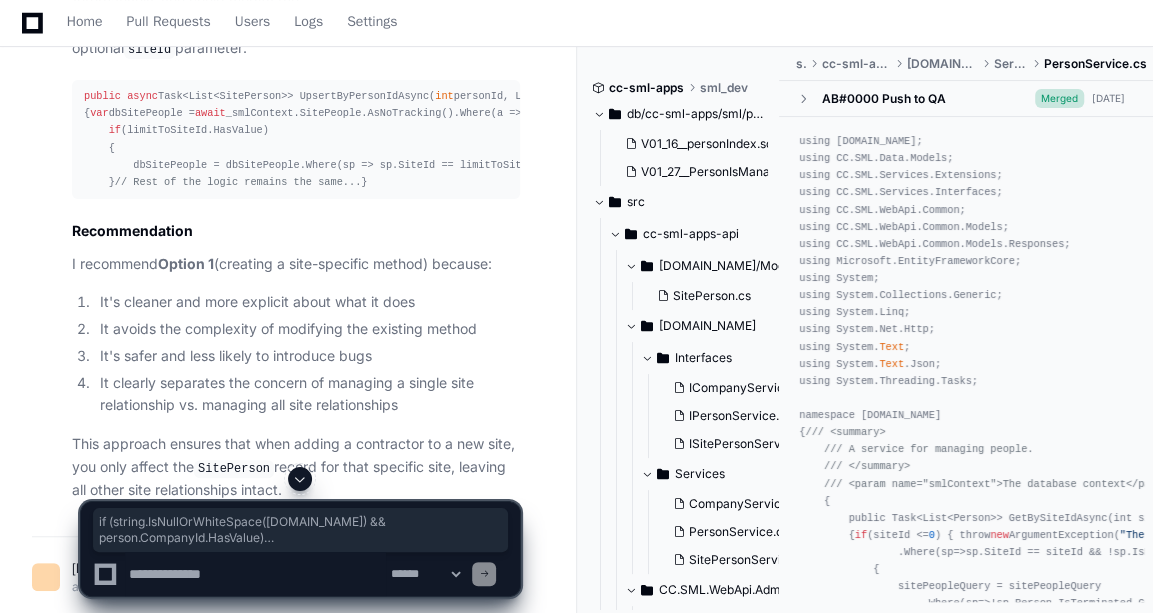 scroll, scrollTop: 4321, scrollLeft: 0, axis: vertical 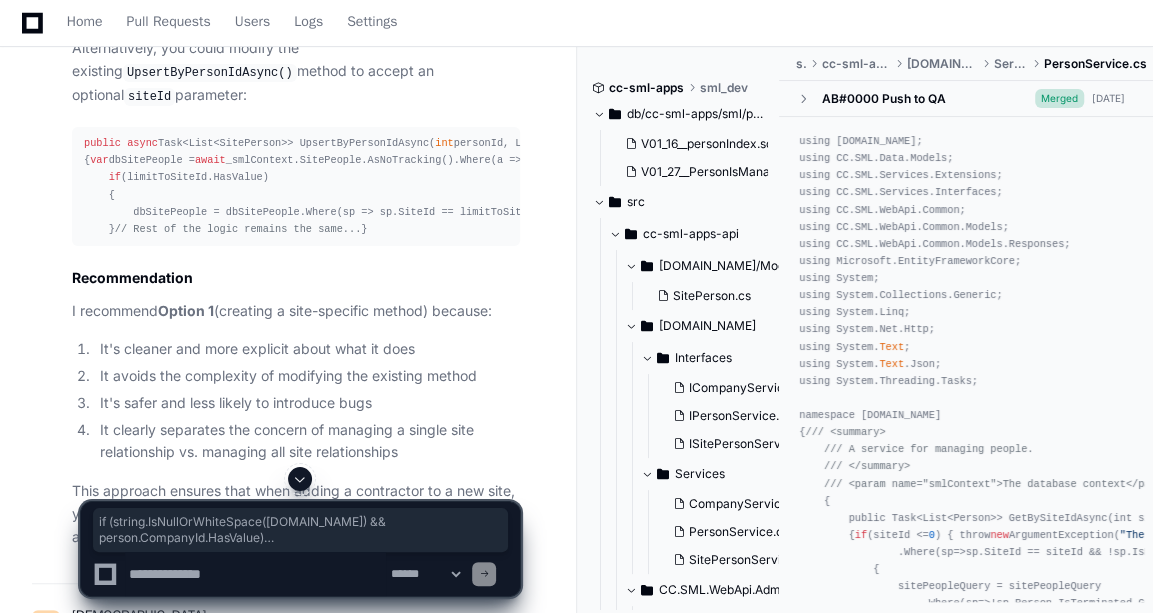 click on "null" 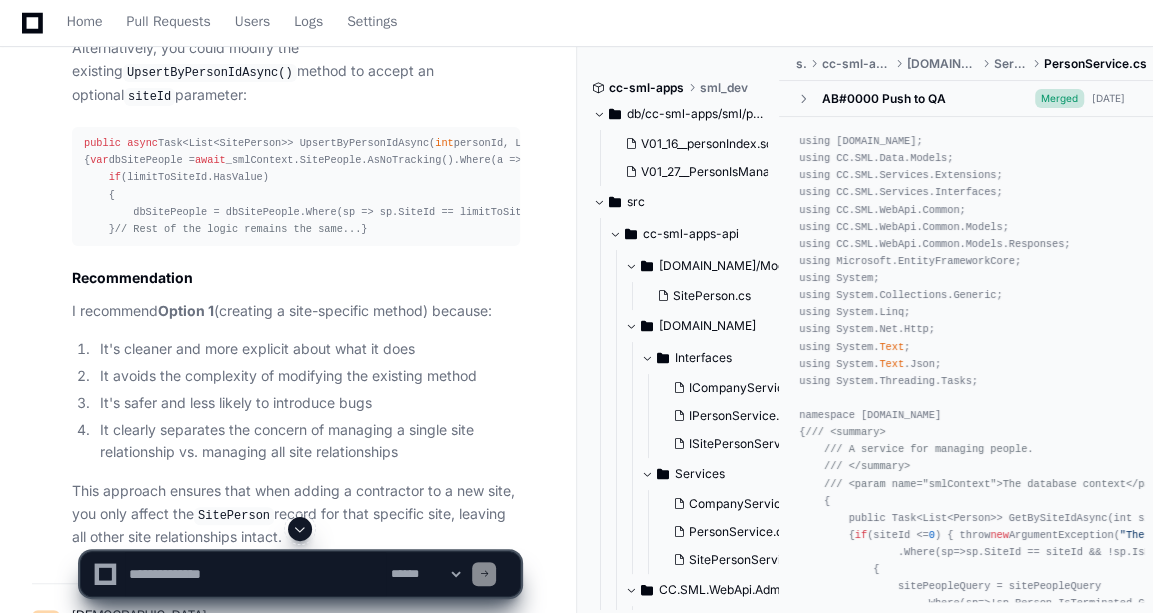 scroll, scrollTop: 4341, scrollLeft: 0, axis: vertical 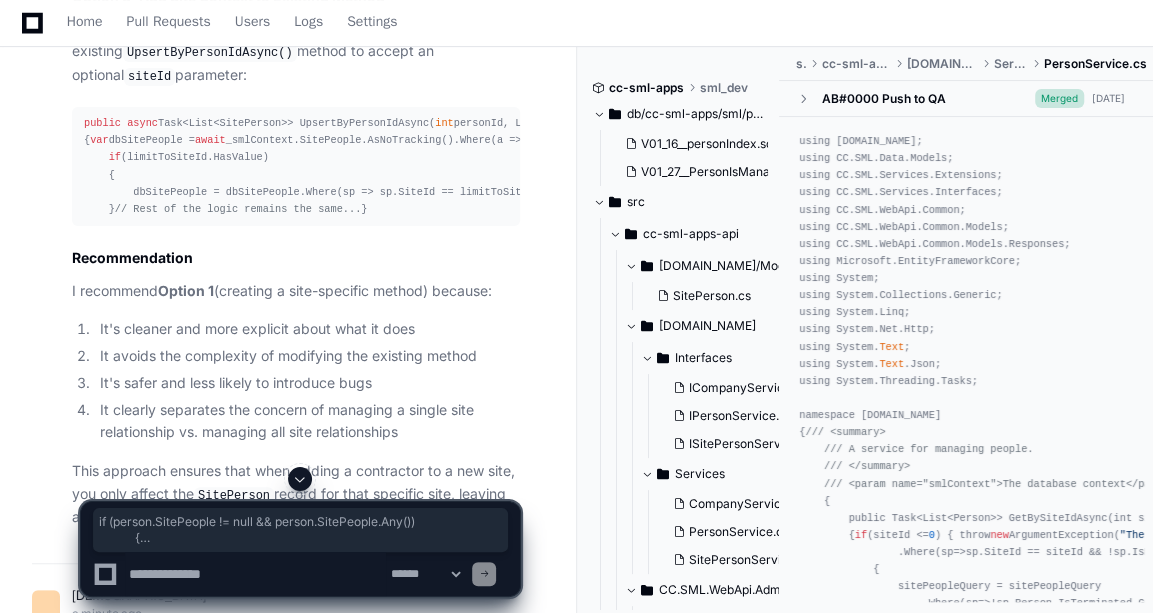 drag, startPoint x: 121, startPoint y: 236, endPoint x: 165, endPoint y: 344, distance: 116.61904 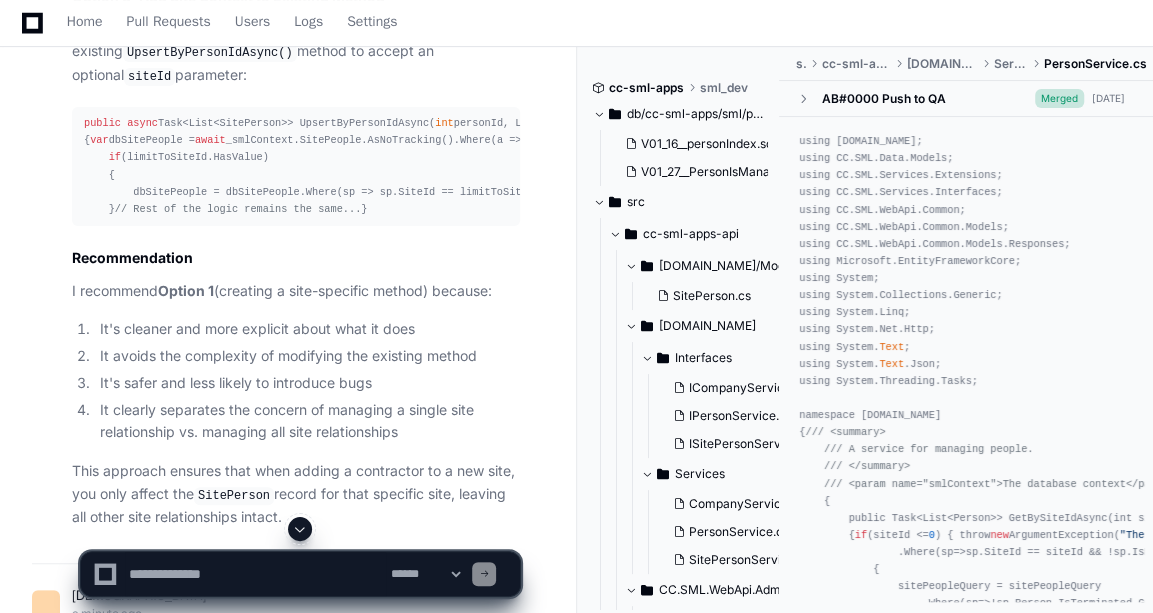 click on "public   async  Task<Person>  CreateAsync ( Person person )
{
person =  await  BuildDependenciesAsync(person);
// Check for email duplicates (existing logic)
if  (! string .IsNullOrWhiteSpace([DOMAIN_NAME]))
{
var  personInDb =  await  smlContext.People.FirstOrDefaultAsync(p => [DOMAIN_NAME] == [DOMAIN_NAME]);
if  (personInDb !=  null )
{
throw   new  InvalidOperationException( $"Person with email ' {[DOMAIN_NAME]} ' already exists." );
}
}
// Check for contractor duplicates (new logic)
if  ( string .IsNullOrWhiteSpace([DOMAIN_NAME]) && person.CompanyId.HasValue)
{
var  existingContractor =  await  smlContext.People
.FirstOrDefaultAsync(p => p.NameFirst.ToLower() == person.NameFirst.ToLower()
&& p.NameLast.ToLower() == person.NameLast.ToLower()
&& p.CompanyId == person.CompanyId);
if  (existingContractor !=  null )
{
if null var await" 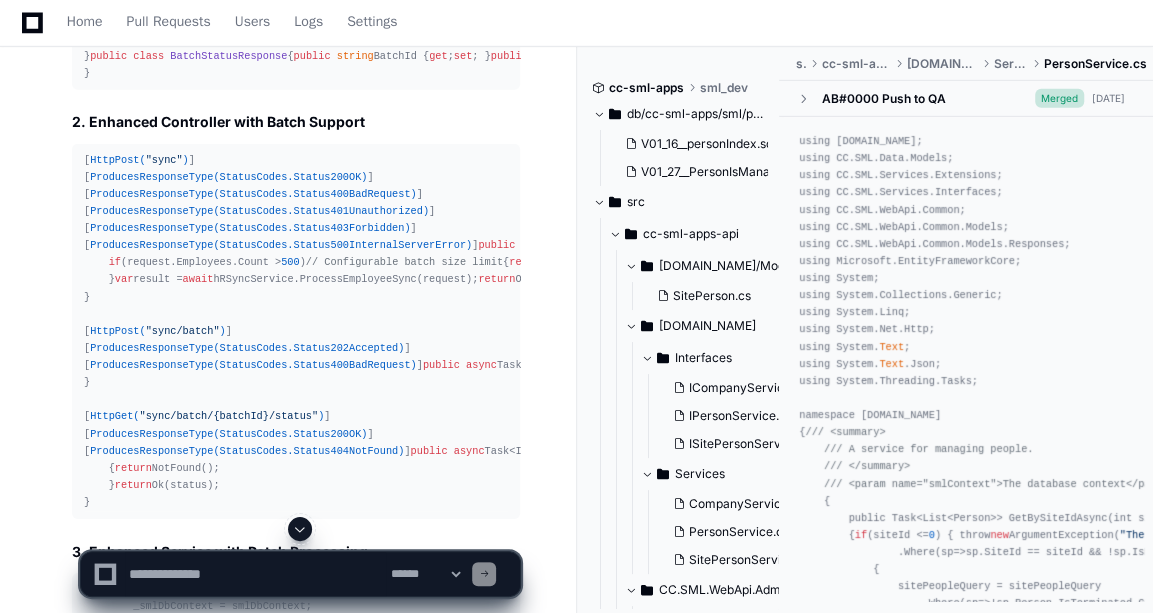 click 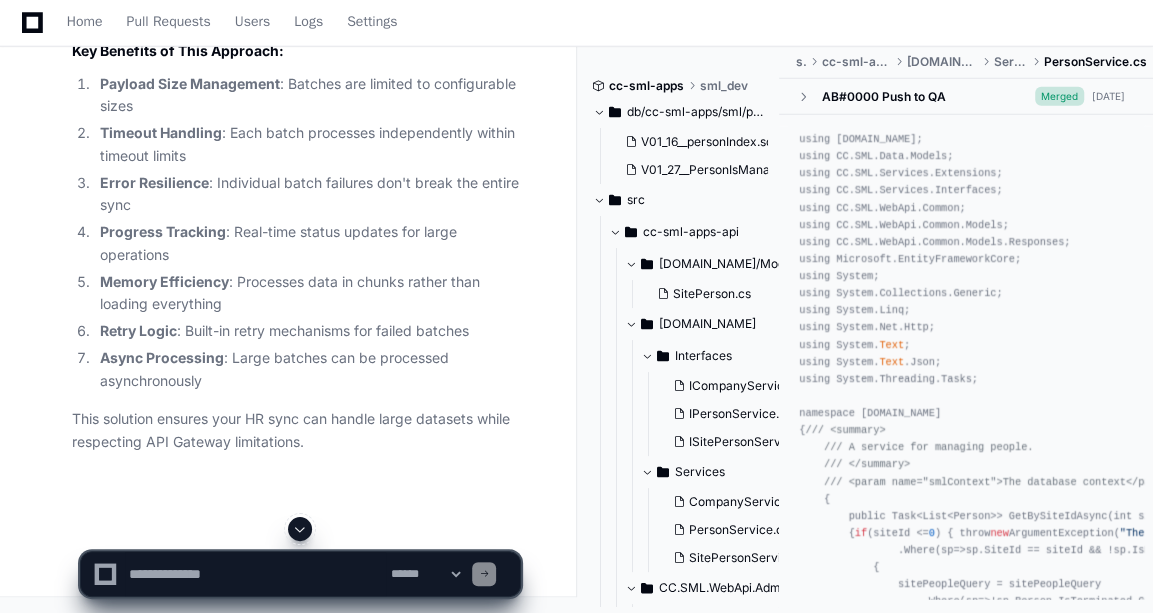 scroll, scrollTop: 15941, scrollLeft: 0, axis: vertical 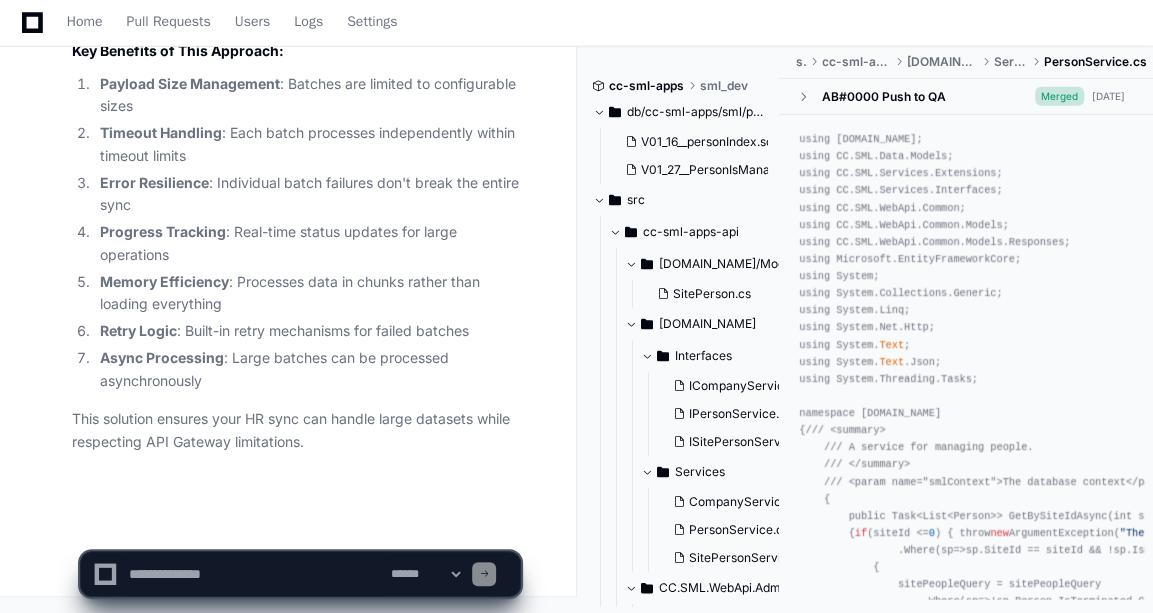 click 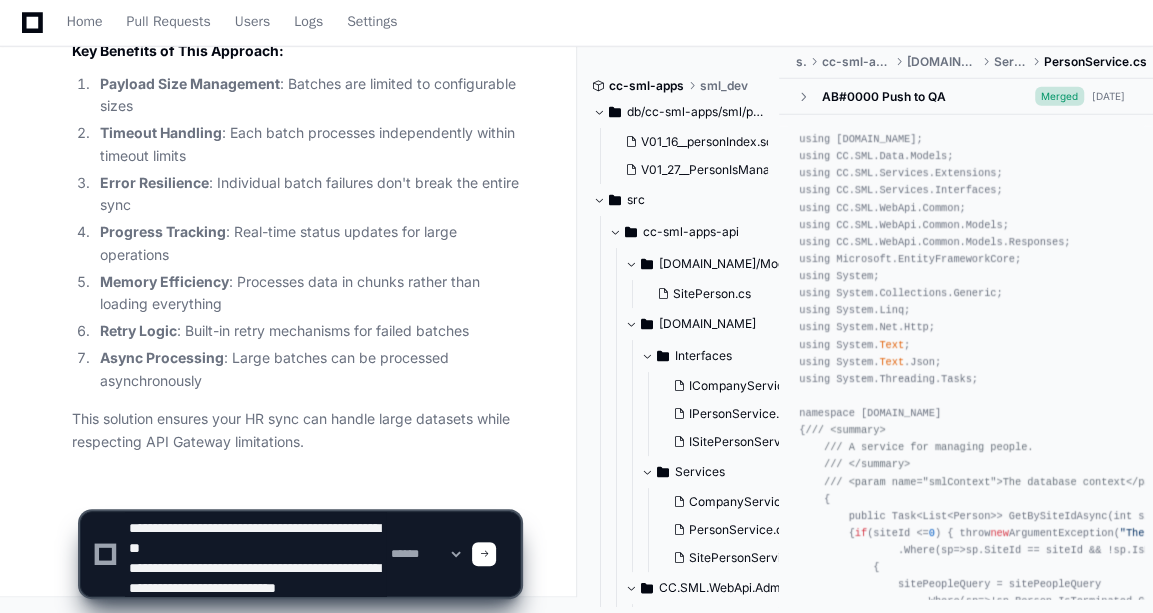scroll, scrollTop: 26, scrollLeft: 0, axis: vertical 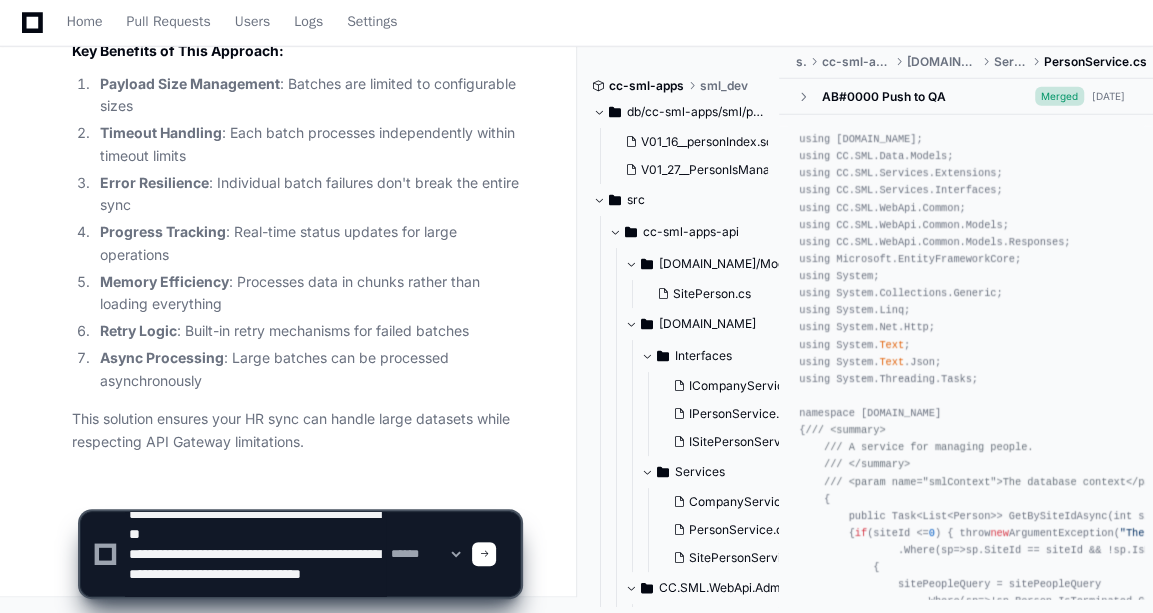 type on "**********" 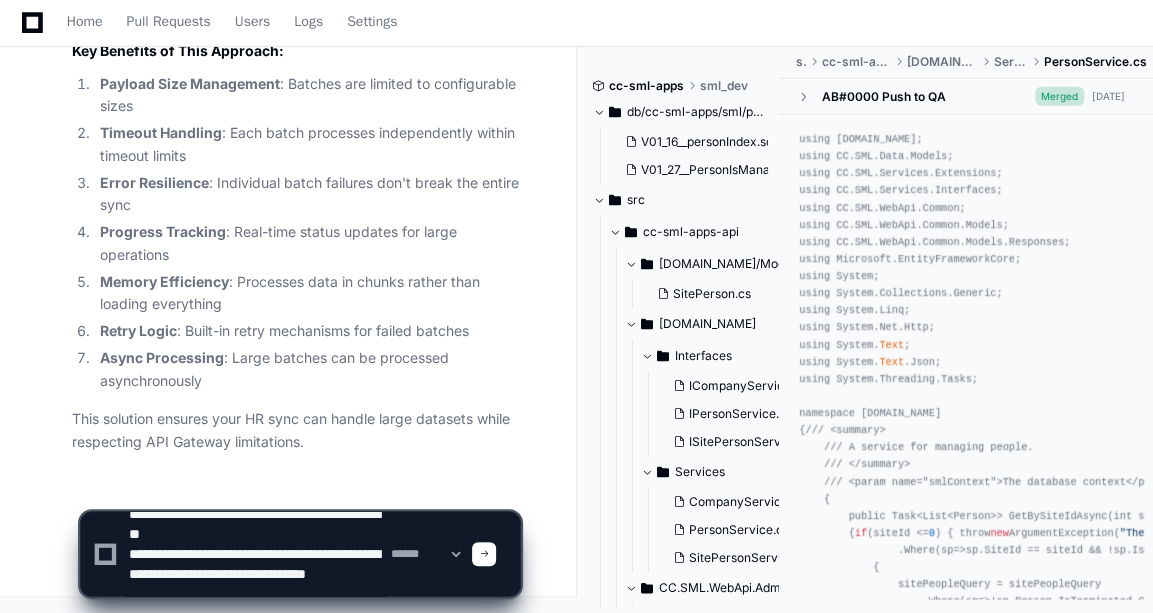 type 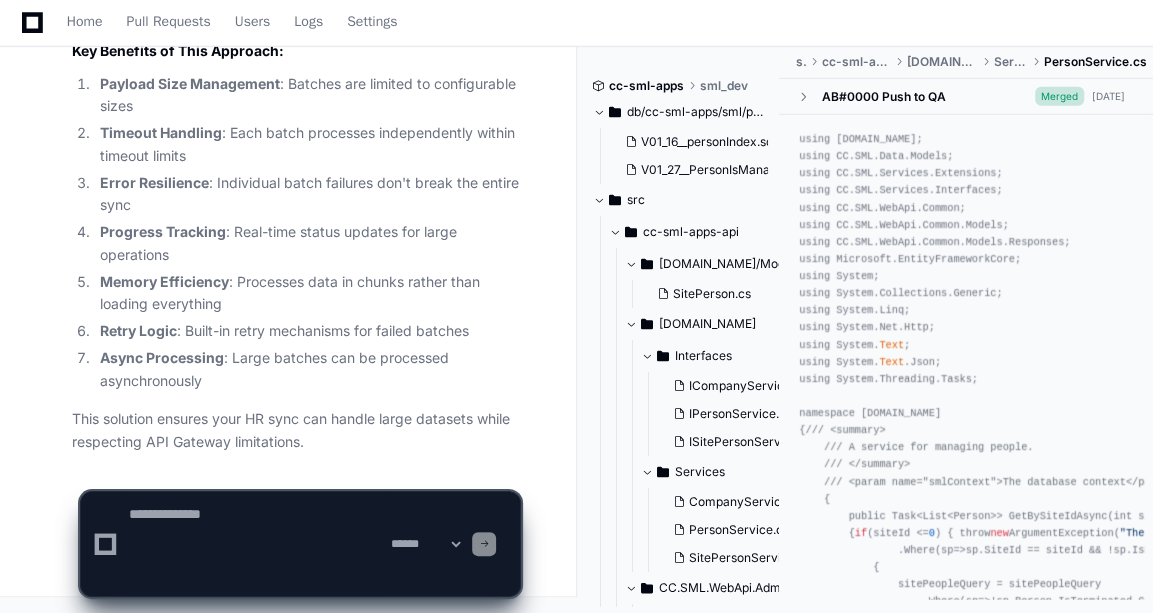 scroll, scrollTop: 0, scrollLeft: 0, axis: both 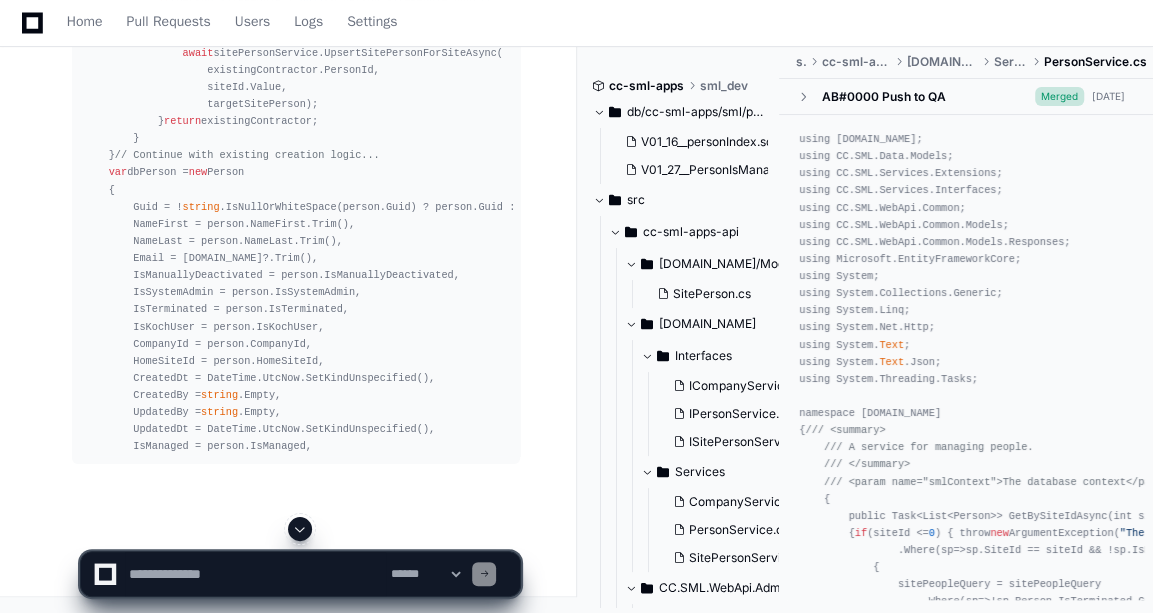 click 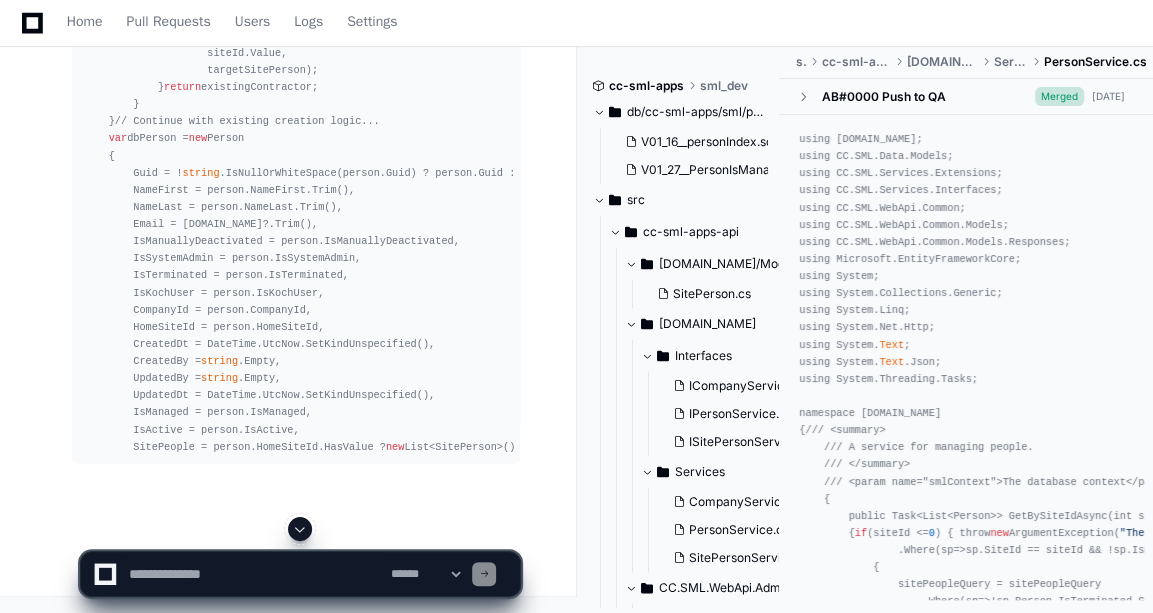 scroll, scrollTop: 17590, scrollLeft: 0, axis: vertical 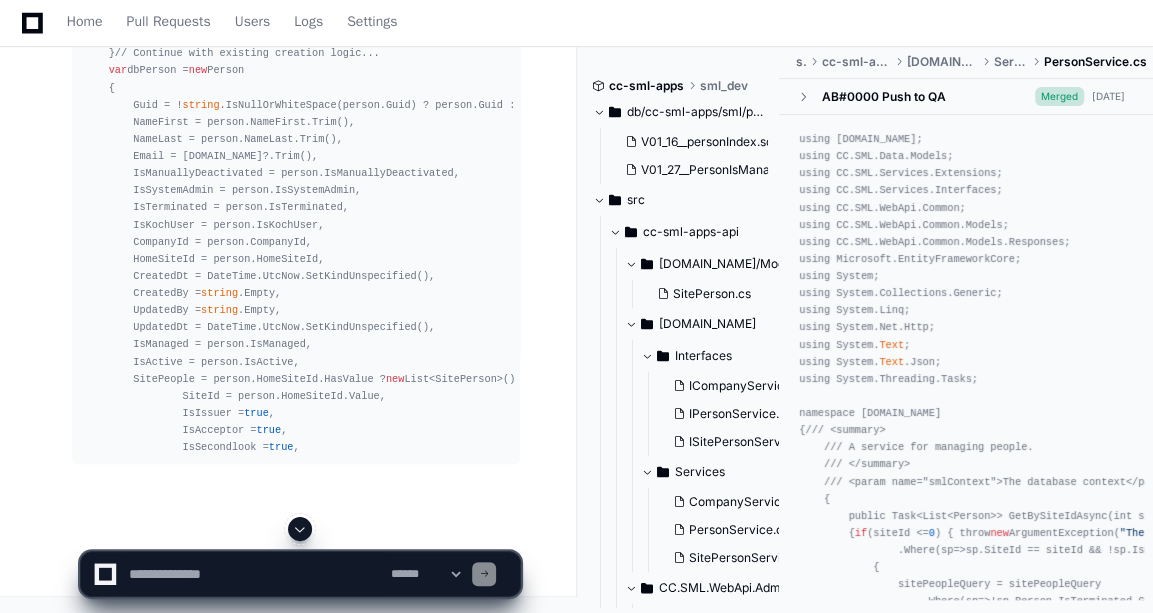 click 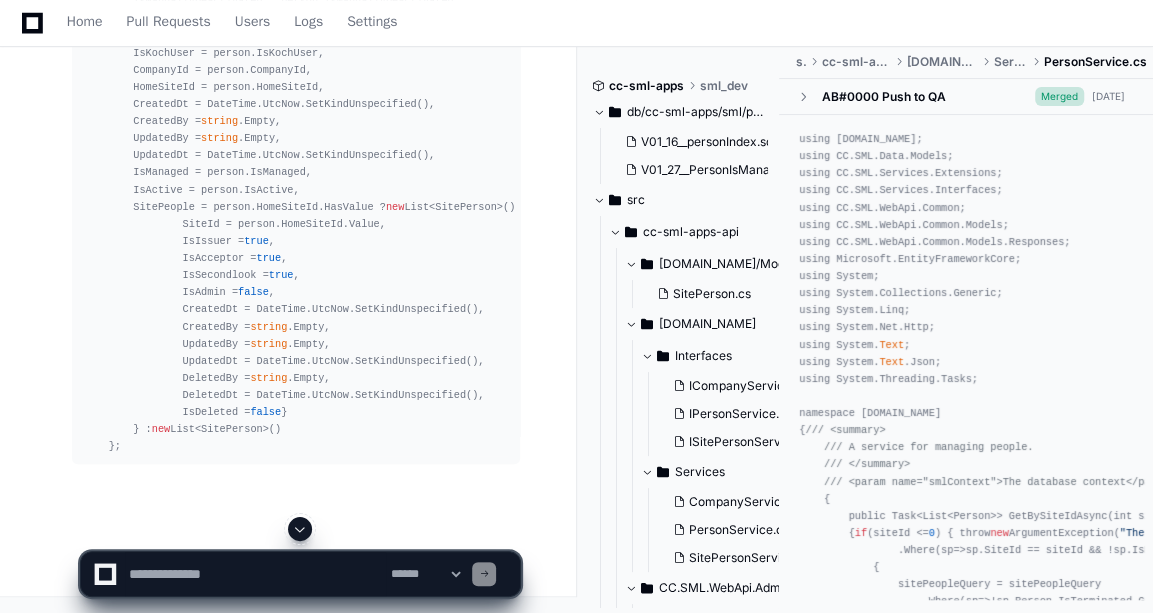 click 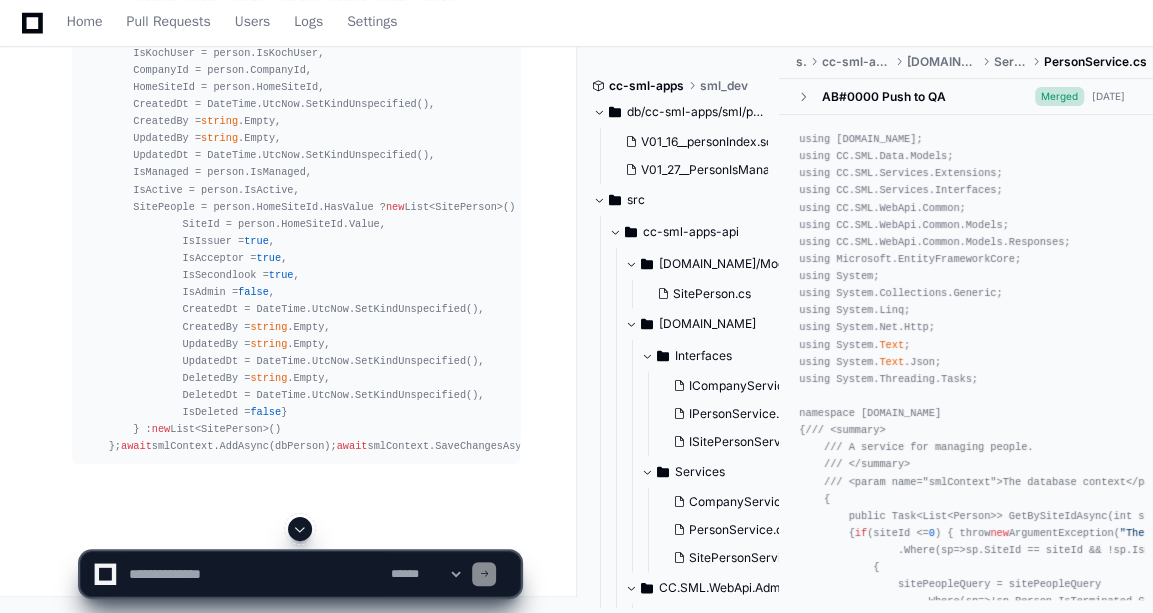 scroll, scrollTop: 17916, scrollLeft: 0, axis: vertical 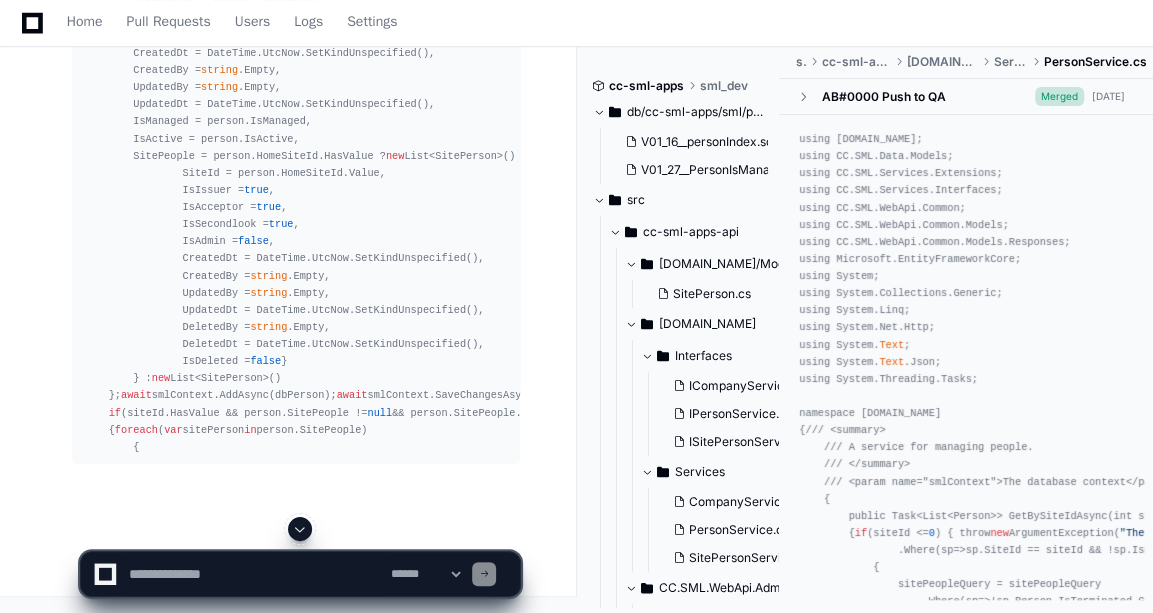 click 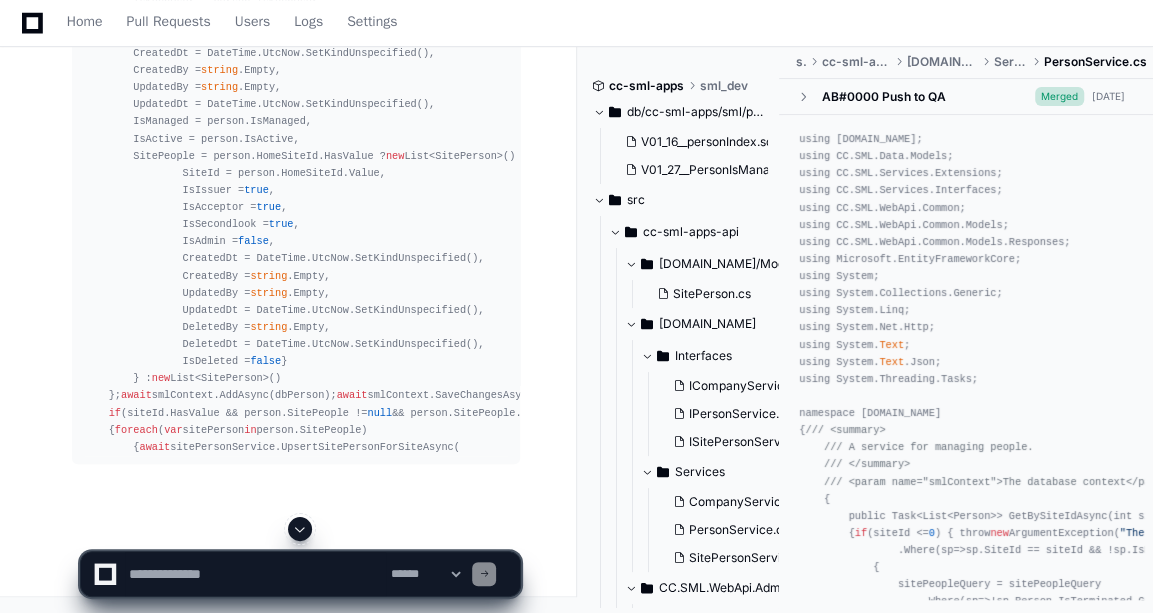 scroll, scrollTop: 18053, scrollLeft: 0, axis: vertical 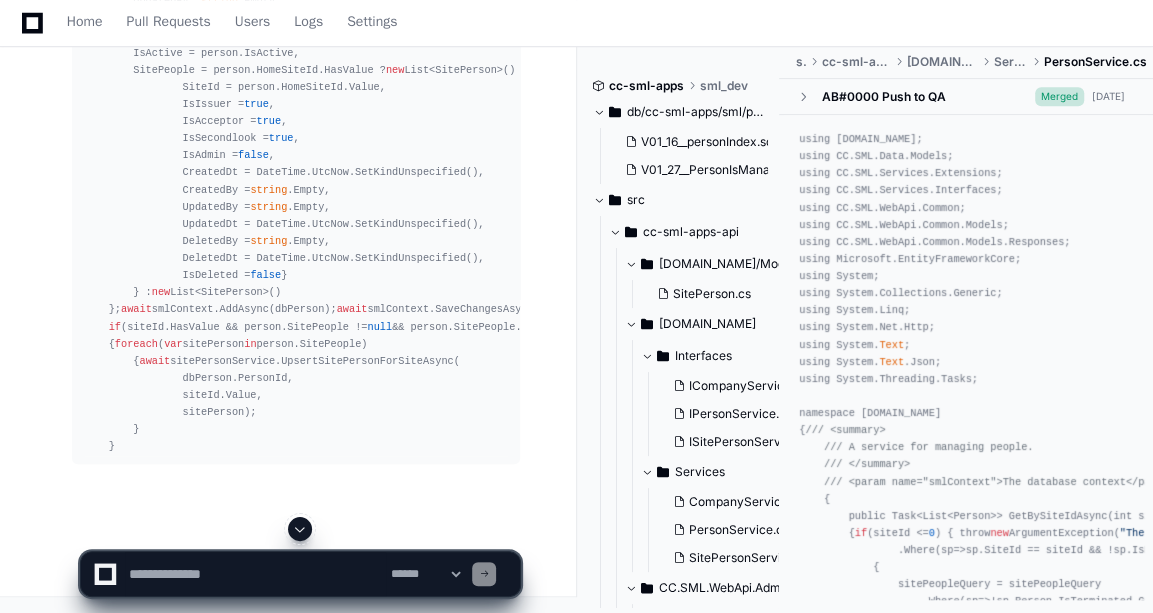 click 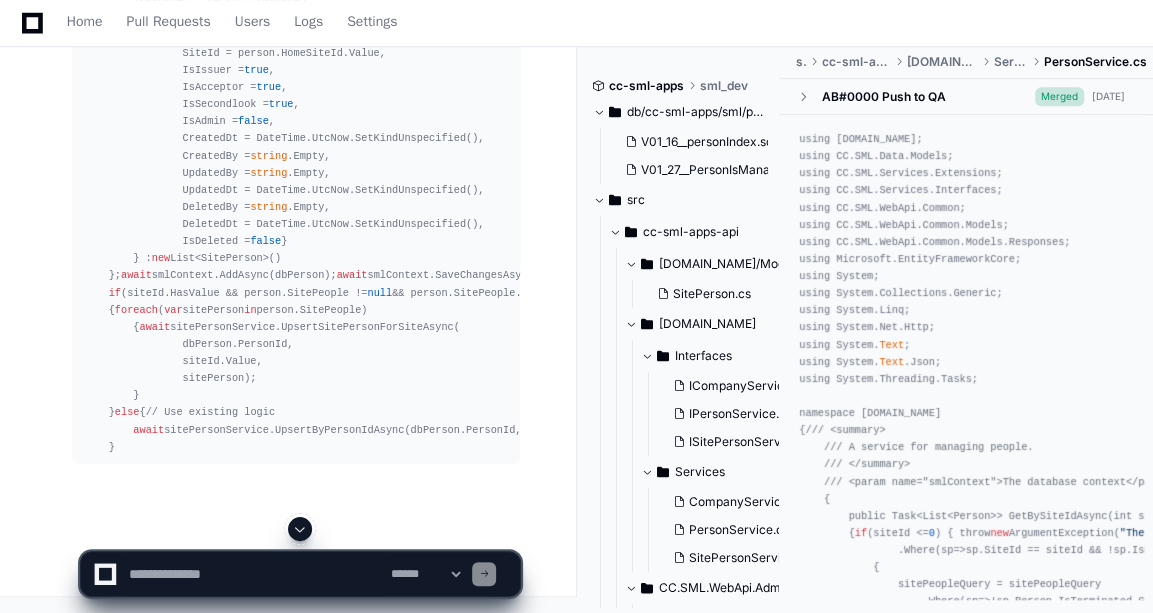 click 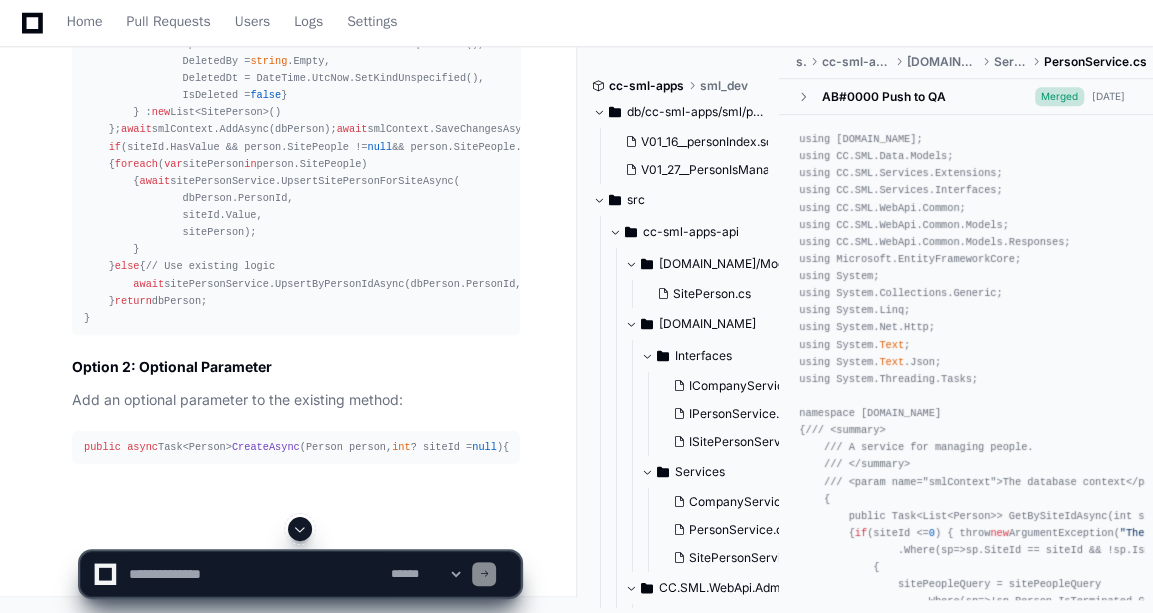 scroll, scrollTop: 18362, scrollLeft: 0, axis: vertical 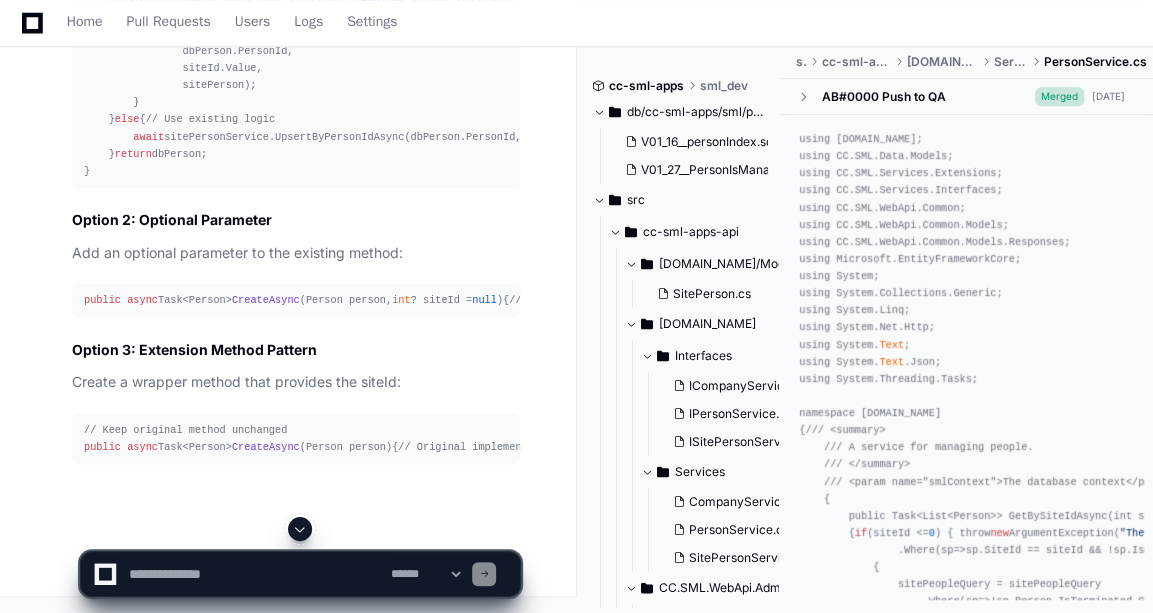 click 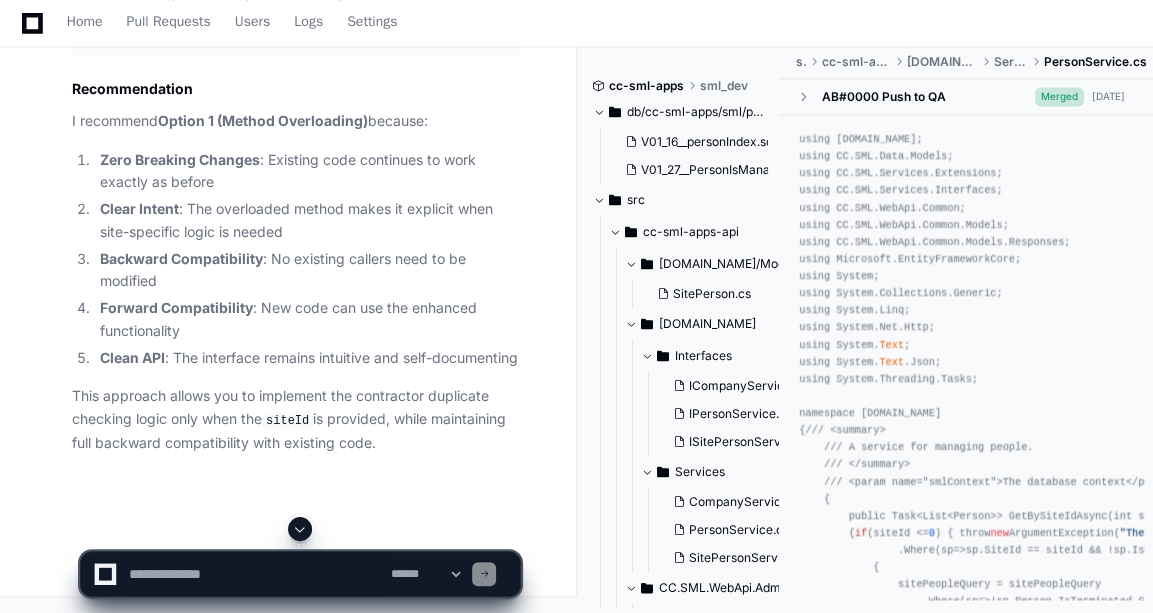 scroll, scrollTop: 16798, scrollLeft: 0, axis: vertical 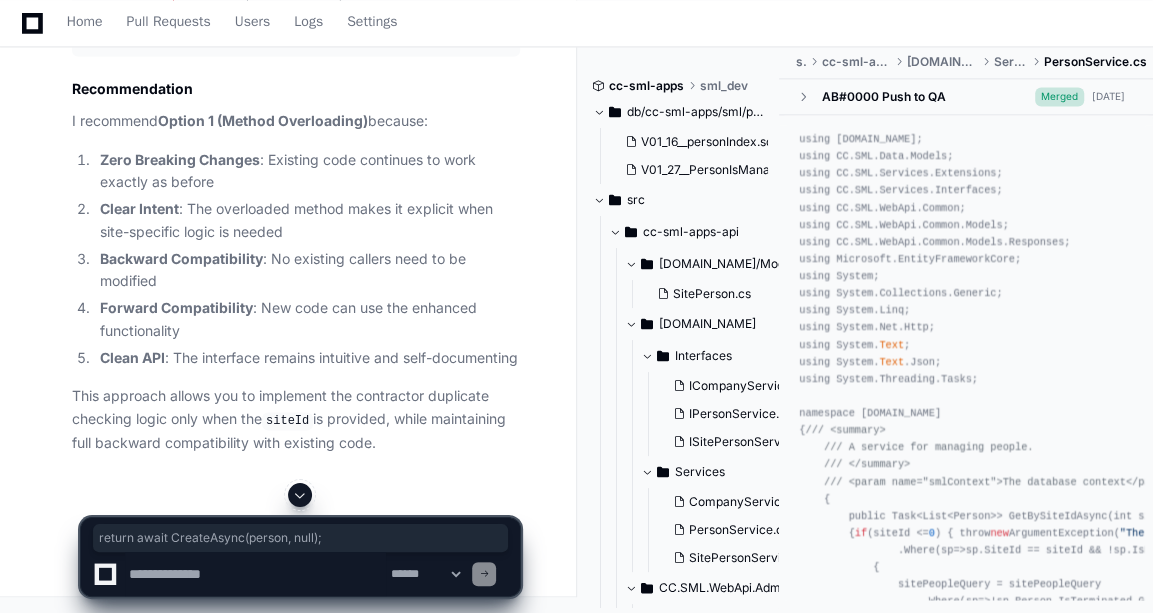 drag, startPoint x: 106, startPoint y: 211, endPoint x: 325, endPoint y: 203, distance: 219.14607 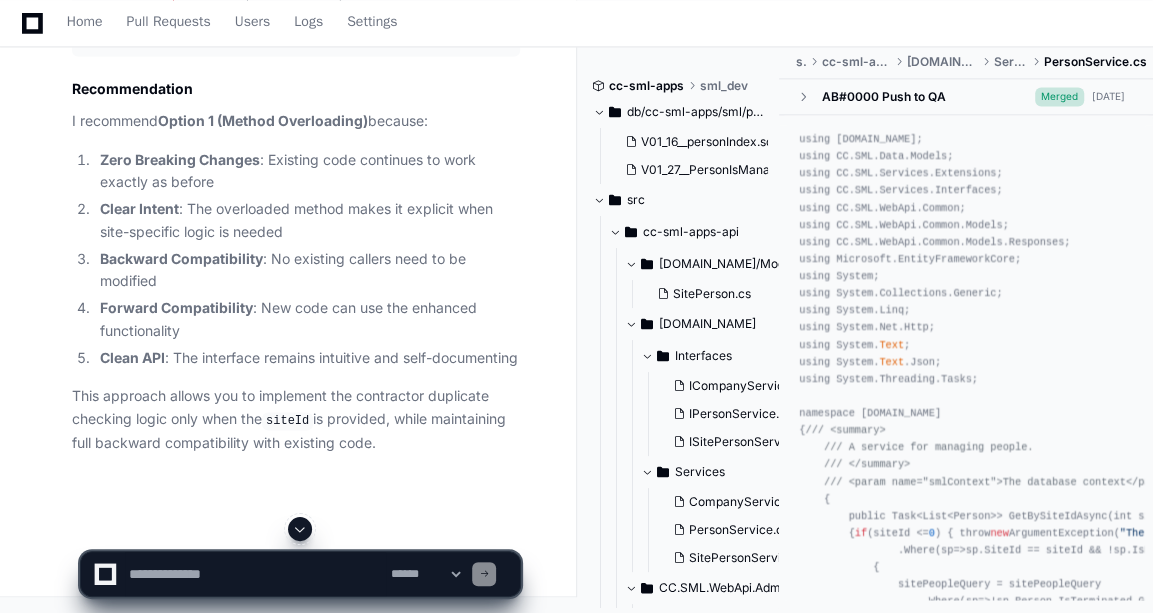 click on "// Keep the existing method signature intact
public   async  Task<Person>  CreateAsync ( Person person )
{
// Call the new overloaded version with null siteId
return   await  CreateAsync(person,  null );
}
// New overloaded method with siteId parameter
public   async  Task<Person>  CreateAsync ( Person person,  int ? siteId )
{
person =  await  BuildDependenciesAsync(person);
// Check for email duplicates (existing logic)
if  (! string .IsNullOrWhiteSpace([DOMAIN_NAME]))
{
var  personInDb =  await  smlContext.People.FirstOrDefaultAsync(p => [DOMAIN_NAME] == [DOMAIN_NAME]);
if  (personInDb !=  null )
{
throw   new  InvalidOperationException( $"Person with email ' {[DOMAIN_NAME]} ' already exists." );
}
}
// Check for contractor duplicates (new logic) - only if siteId is provided
if  ( string .IsNullOrWhiteSpace([DOMAIN_NAME]) && person.CompanyId.HasValue && siteId.HasValue)
{
var  existingContractor =  if" 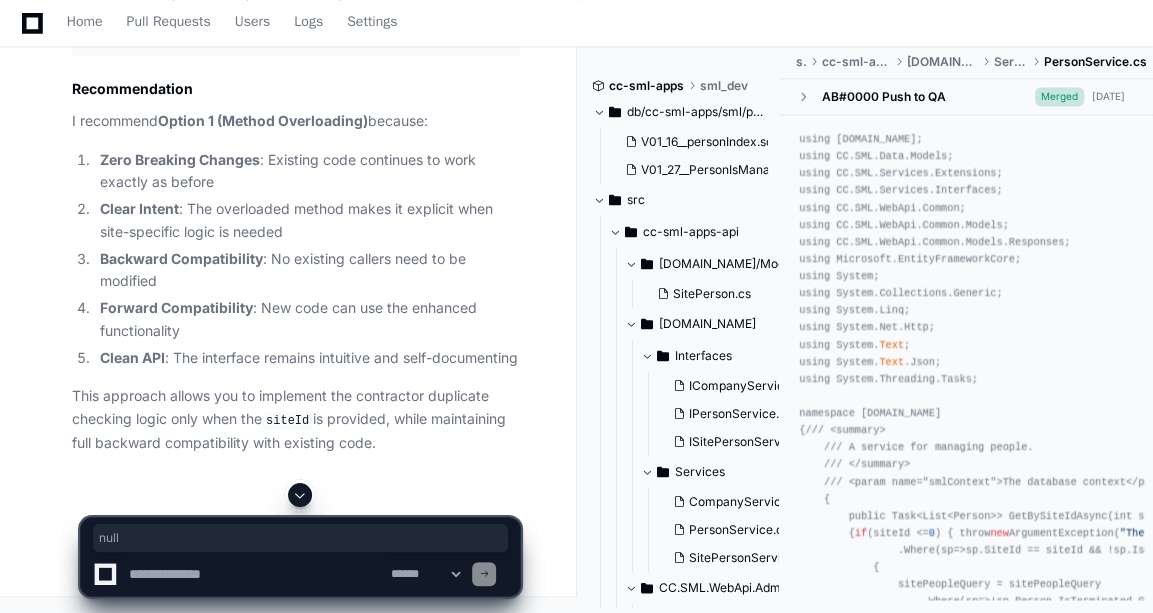 click on "null" 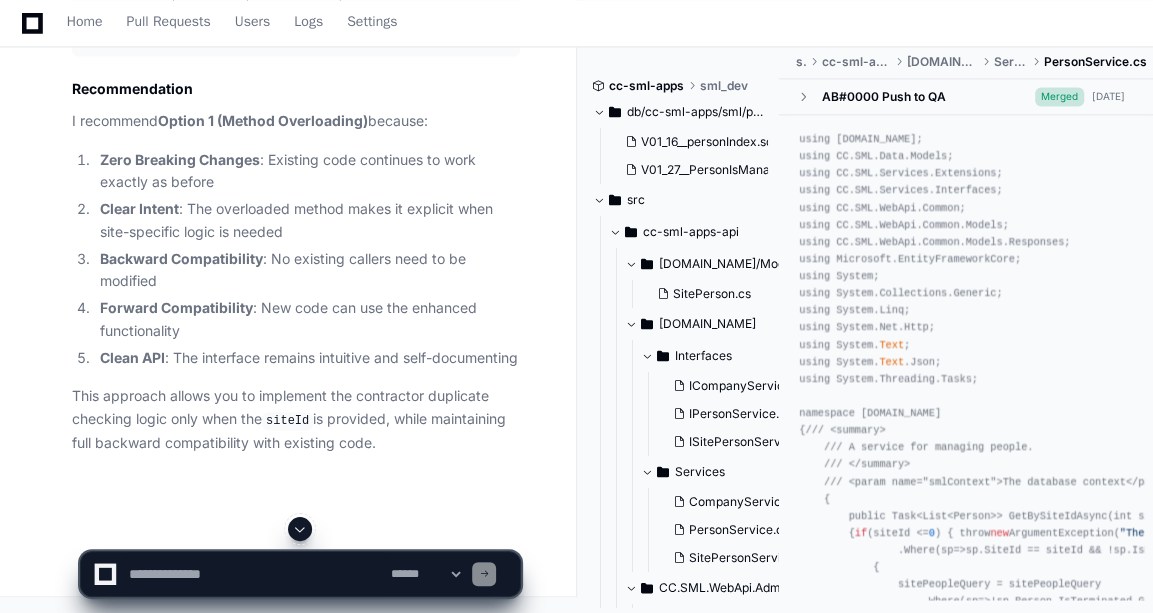 drag, startPoint x: 302, startPoint y: 152, endPoint x: 330, endPoint y: 179, distance: 38.8973 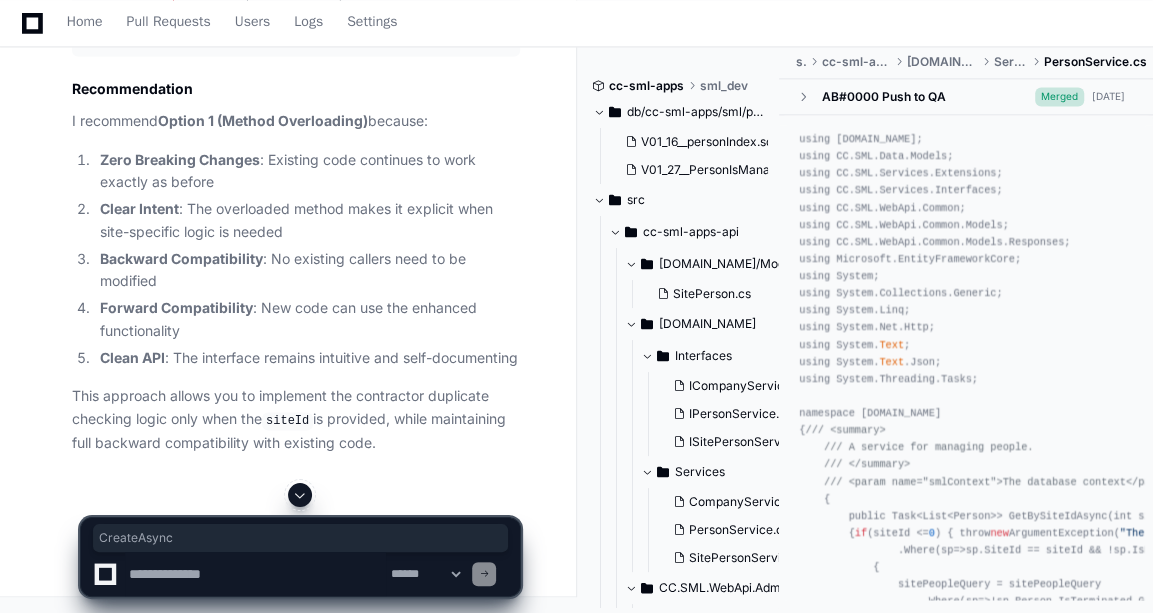 click on "CreateAsync" 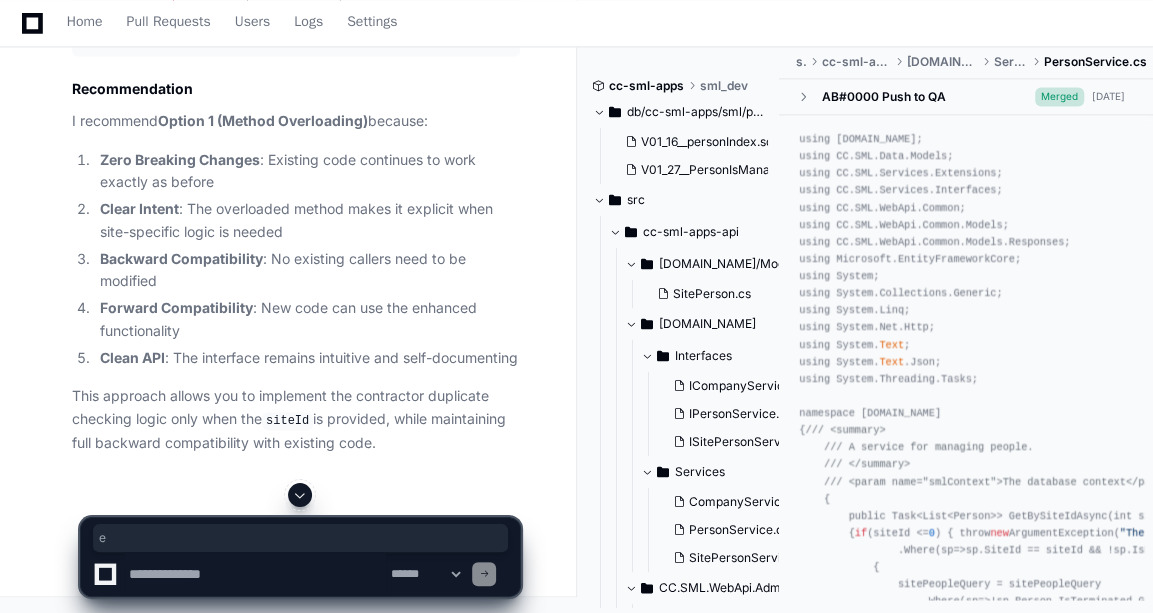 drag, startPoint x: 252, startPoint y: 81, endPoint x: 211, endPoint y: 130, distance: 63.89053 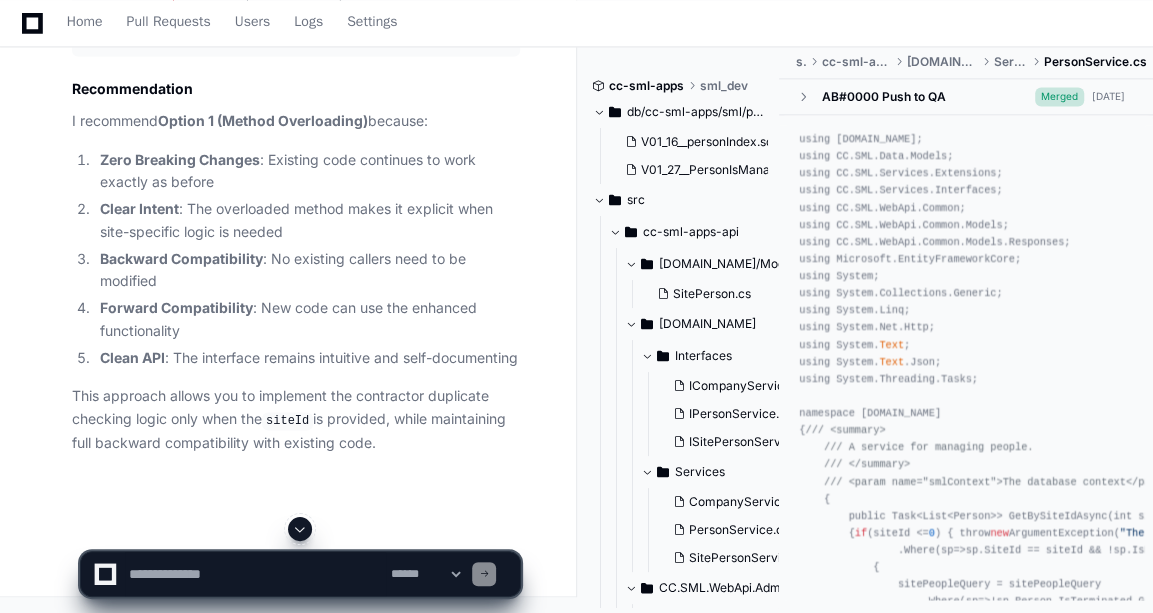 click on "// Keep the existing method signature intact
public   async  Task<Person>  CreateAsync ( Person person )
{
// Call the new overloaded version with null siteId
return   await  CreateAsync(person,  null );
}
// New overloaded method with siteId parameter
public   async  Task<Person>  CreateAsync ( Person person,  int ? siteId )
{
person =  await  BuildDependenciesAsync(person);
// Check for email duplicates (existing logic)
if  (! string .IsNullOrWhiteSpace([DOMAIN_NAME]))
{
var  personInDb =  await  smlContext.People.FirstOrDefaultAsync(p => [DOMAIN_NAME] == [DOMAIN_NAME]);
if  (personInDb !=  null )
{
throw   new  InvalidOperationException( $"Person with email ' {[DOMAIN_NAME]} ' already exists." );
}
}
// Check for contractor duplicates (new logic) - only if siteId is provided
if  ( string .IsNullOrWhiteSpace([DOMAIN_NAME]) && person.CompanyId.HasValue && siteId.HasValue)
{
var  existingContractor =  if" 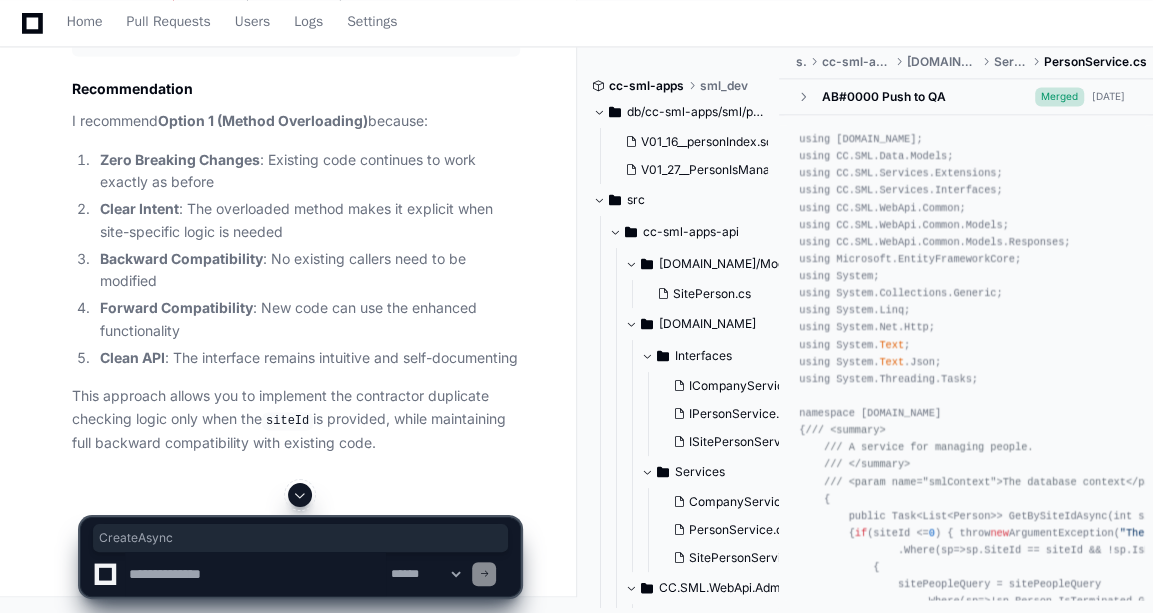 click on "// Keep the existing method signature intact
public   async  Task<Person>  CreateAsync ( Person person )
{
// Call the new overloaded version with null siteId
return   await  CreateAsync(person,  null );
}
// New overloaded method with siteId parameter
public   async  Task<Person>  CreateAsync ( Person person,  int ? siteId )
{
person =  await  BuildDependenciesAsync(person);
// Check for email duplicates (existing logic)
if  (! string .IsNullOrWhiteSpace([DOMAIN_NAME]))
{
var  personInDb =  await  smlContext.People.FirstOrDefaultAsync(p => [DOMAIN_NAME] == [DOMAIN_NAME]);
if  (personInDb !=  null )
{
throw   new  InvalidOperationException( $"Person with email ' {[DOMAIN_NAME]} ' already exists." );
}
}
// Check for contractor duplicates (new logic) - only if siteId is provided
if  ( string .IsNullOrWhiteSpace([DOMAIN_NAME]) && person.CompanyId.HasValue && siteId.HasValue)
{
var  existingContractor =  if" 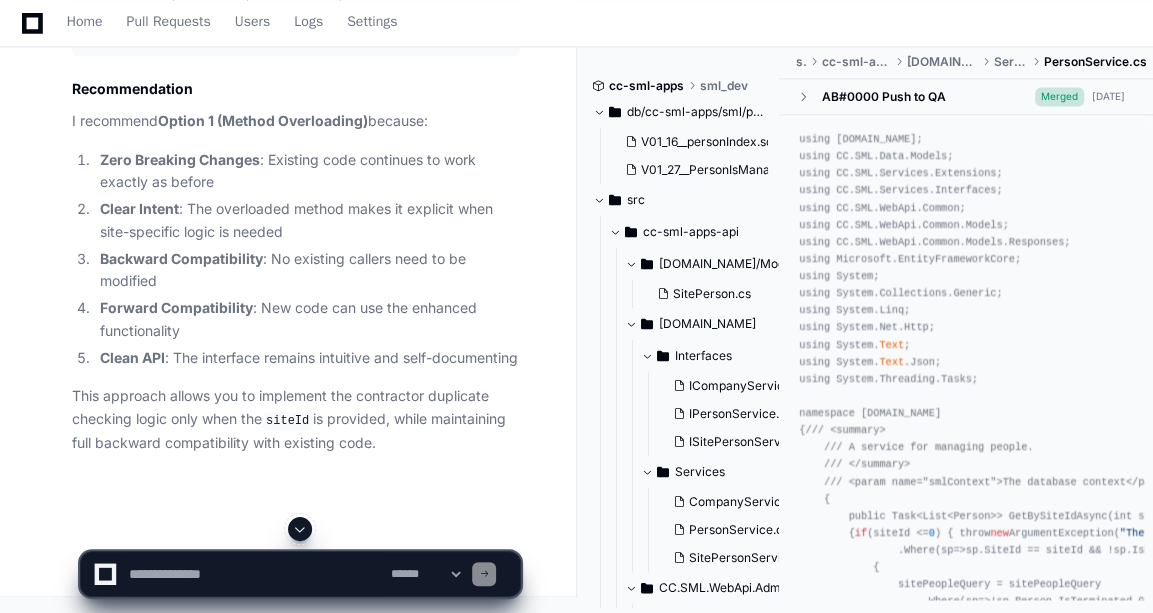 drag, startPoint x: 210, startPoint y: 131, endPoint x: 340, endPoint y: 195, distance: 144.89996 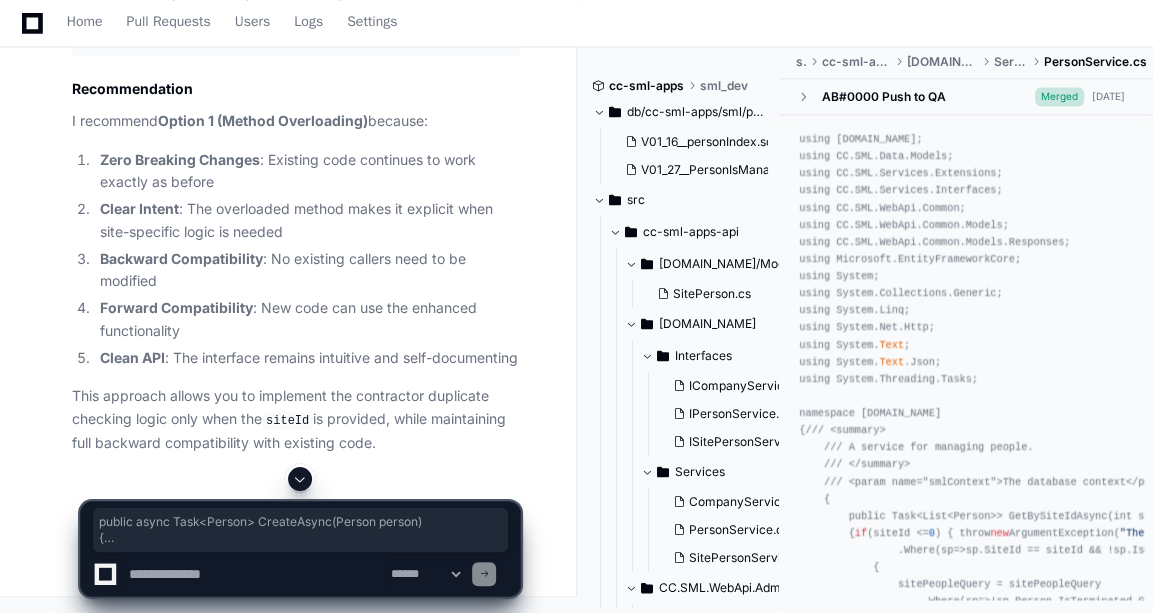 drag, startPoint x: 78, startPoint y: 86, endPoint x: 104, endPoint y: 154, distance: 72.8011 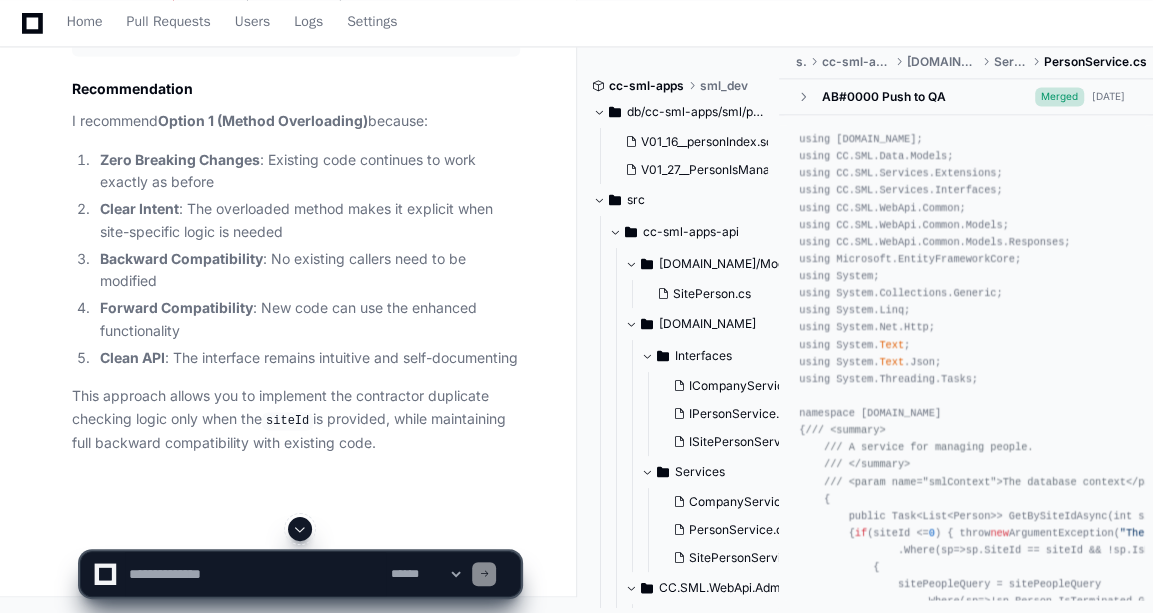 click on "// Keep the existing method signature intact
public   async  Task<Person>  CreateAsync ( Person person )
{
// Call the new overloaded version with null siteId
return   await  CreateAsync(person,  null );
}
// New overloaded method with siteId parameter
public   async  Task<Person>  CreateAsync ( Person person,  int ? siteId )
{
person =  await  BuildDependenciesAsync(person);
// Check for email duplicates (existing logic)
if  (! string .IsNullOrWhiteSpace([DOMAIN_NAME]))
{
var  personInDb =  await  smlContext.People.FirstOrDefaultAsync(p => [DOMAIN_NAME] == [DOMAIN_NAME]);
if  (personInDb !=  null )
{
throw   new  InvalidOperationException( $"Person with email ' {[DOMAIN_NAME]} ' already exists." );
}
}
// Check for contractor duplicates (new logic) - only if siteId is provided
if  ( string .IsNullOrWhiteSpace([DOMAIN_NAME]) && person.CompanyId.HasValue && siteId.HasValue)
{
var  existingContractor =  if" 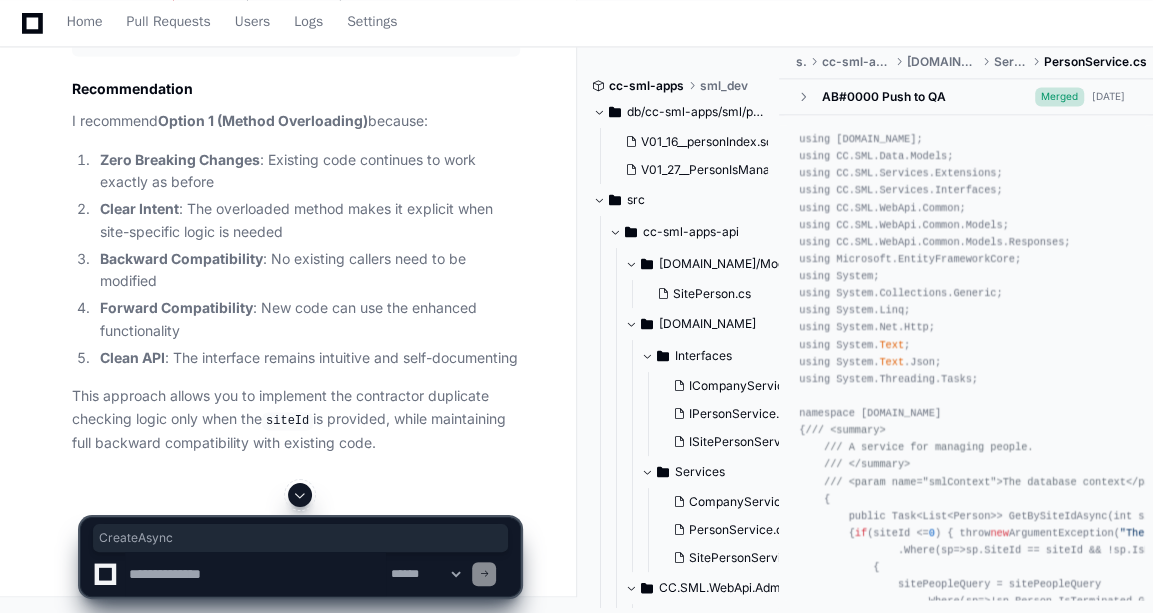 click on "CreateAsync" 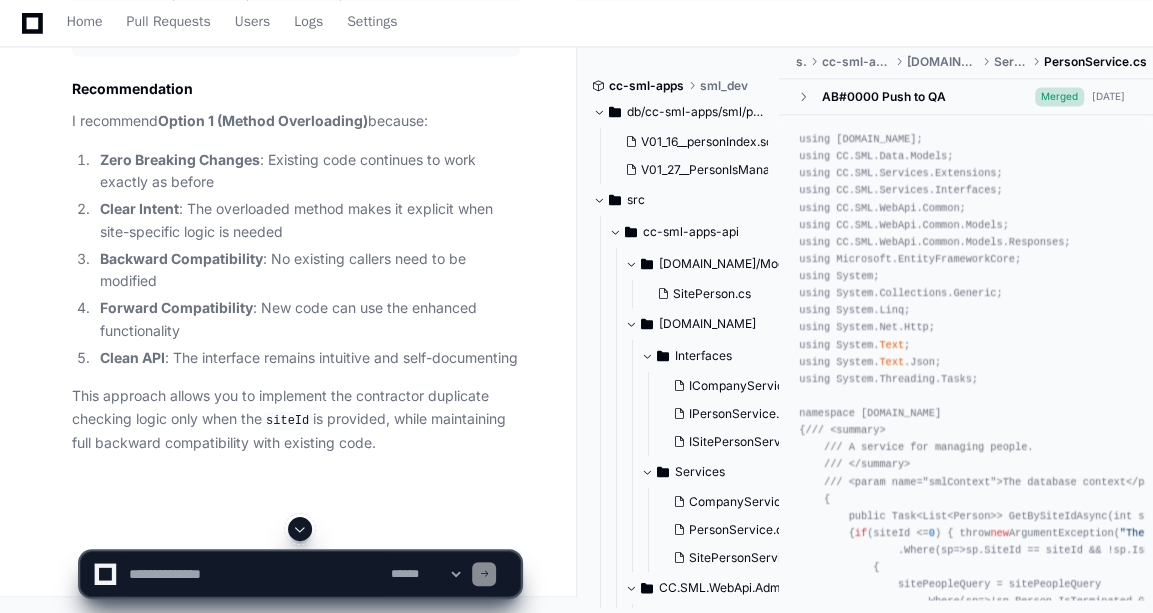 click on "$"Person with email ' {[DOMAIN_NAME]} ' already exists."" 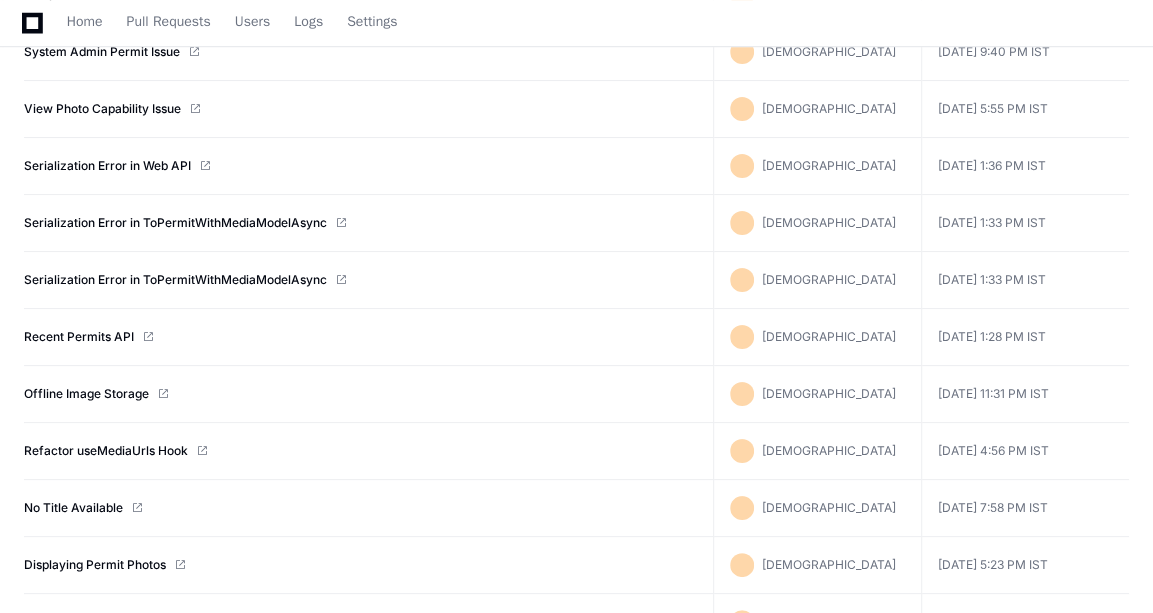 scroll, scrollTop: 673, scrollLeft: 0, axis: vertical 